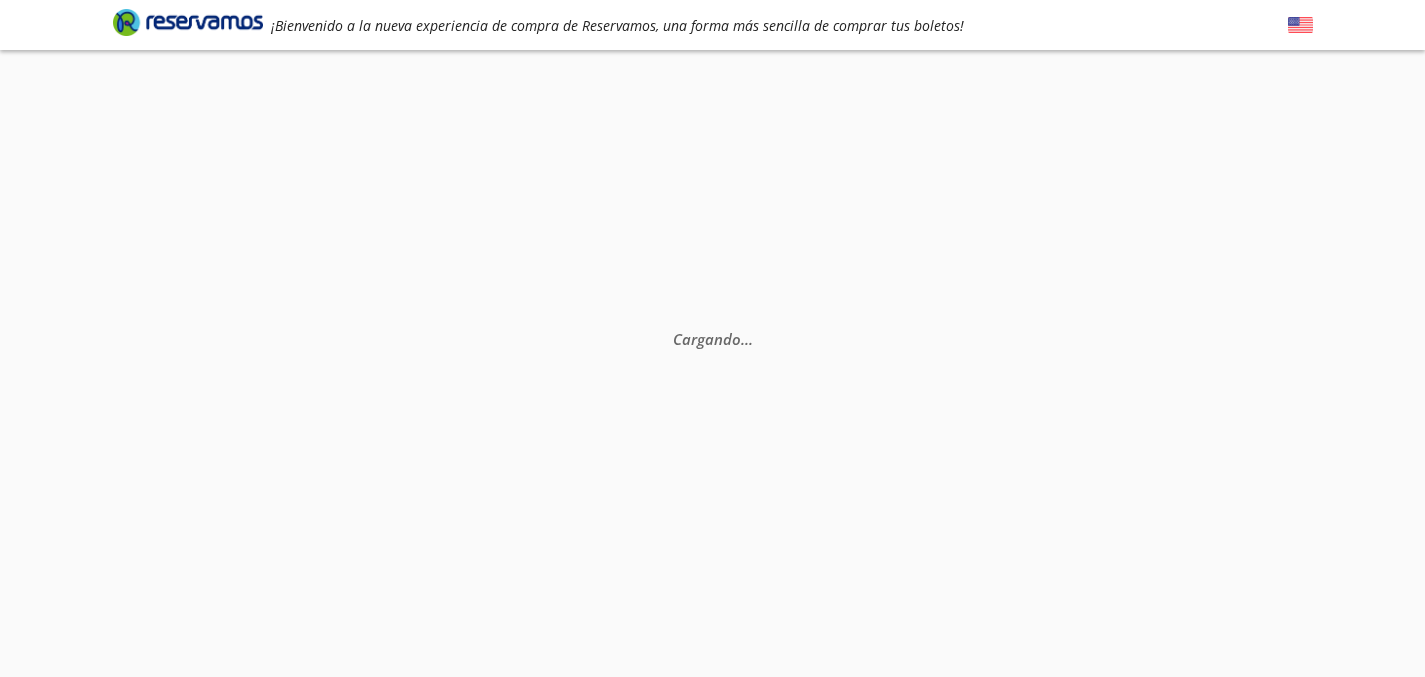 scroll, scrollTop: 0, scrollLeft: 0, axis: both 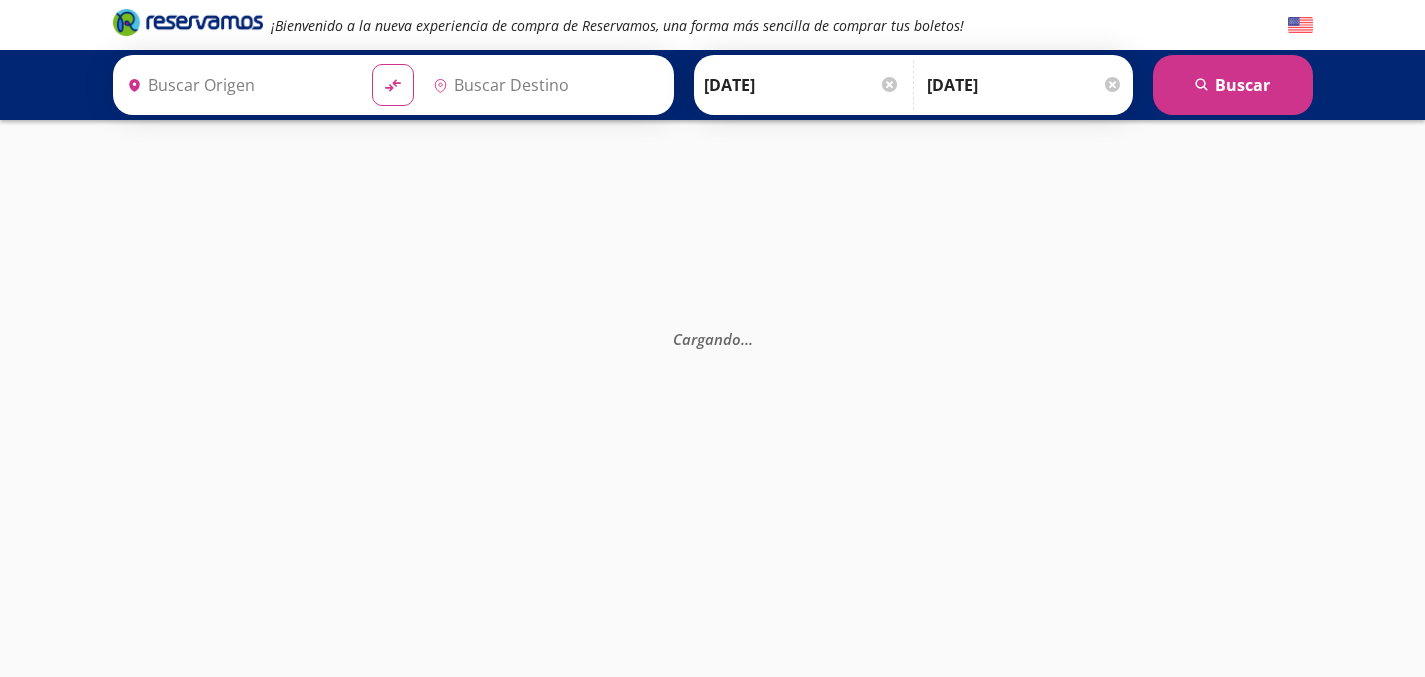 type on "[GEOGRAPHIC_DATA], [GEOGRAPHIC_DATA]" 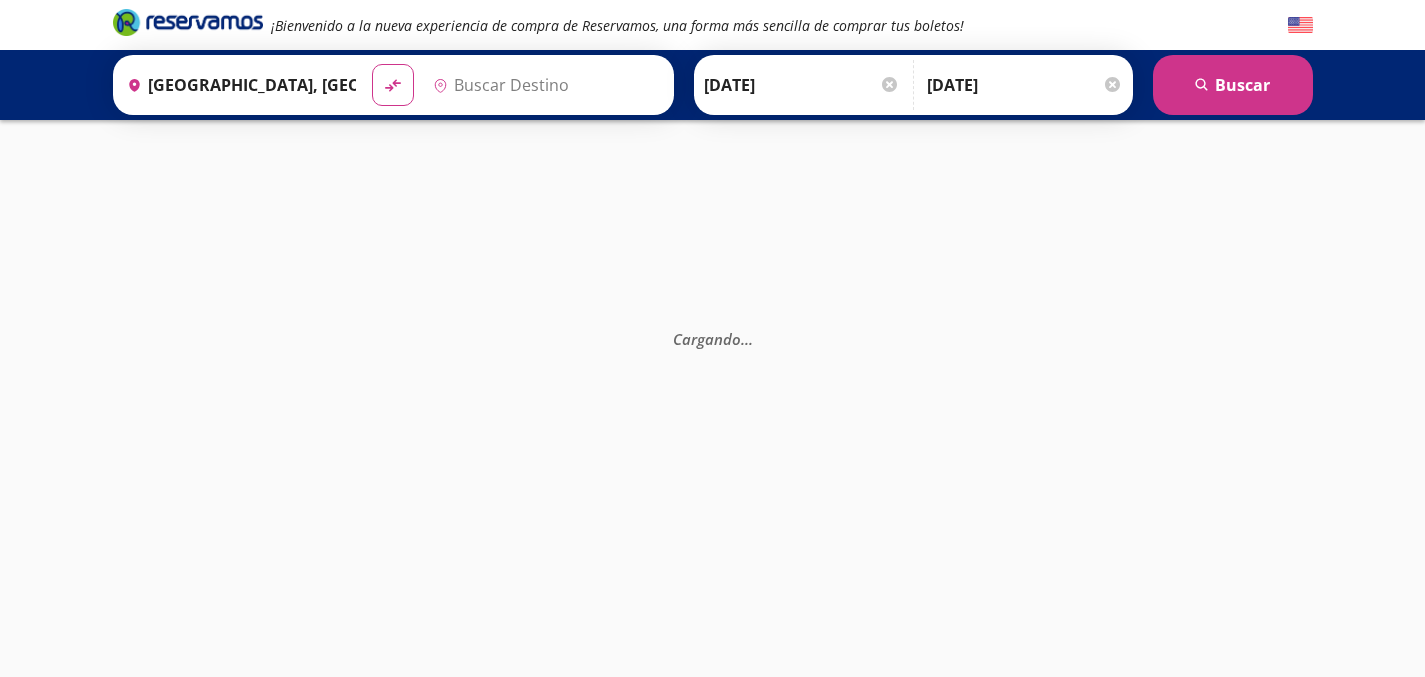 type on "Santiago de Querétaro, [GEOGRAPHIC_DATA]" 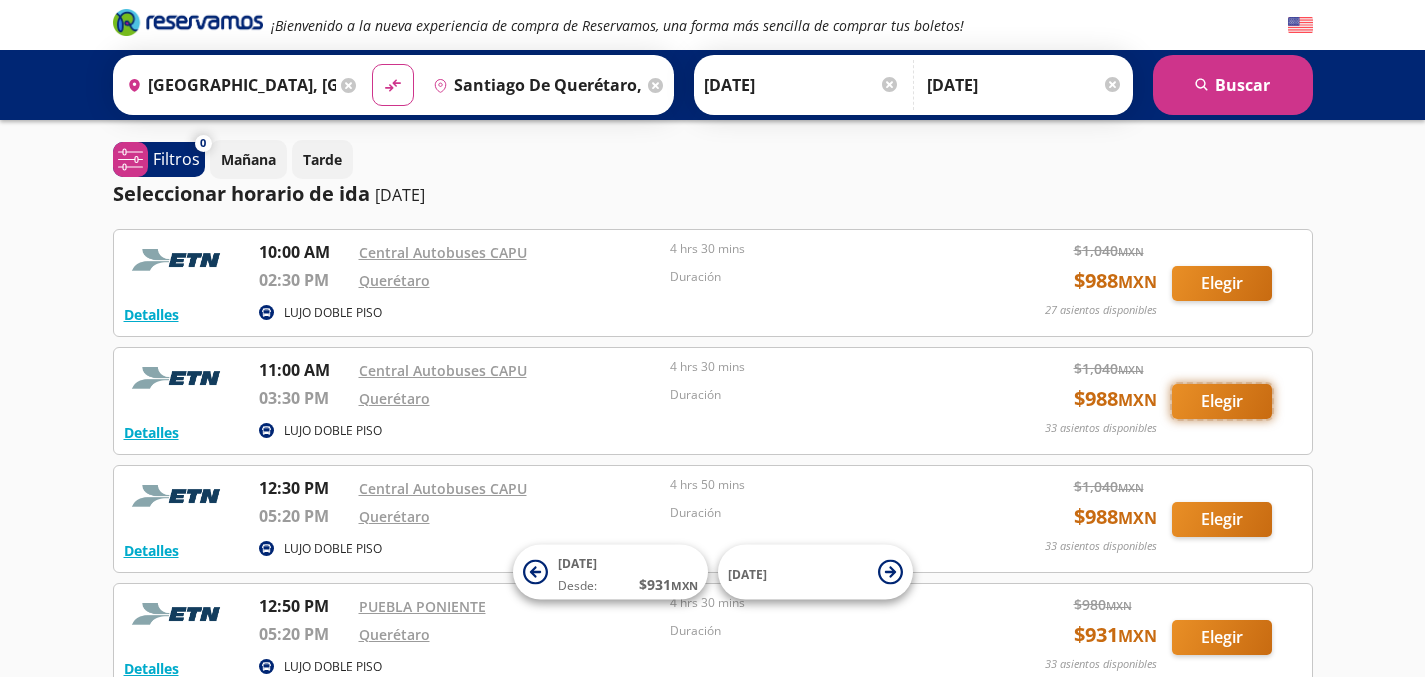 click on "Elegir" at bounding box center [1222, 401] 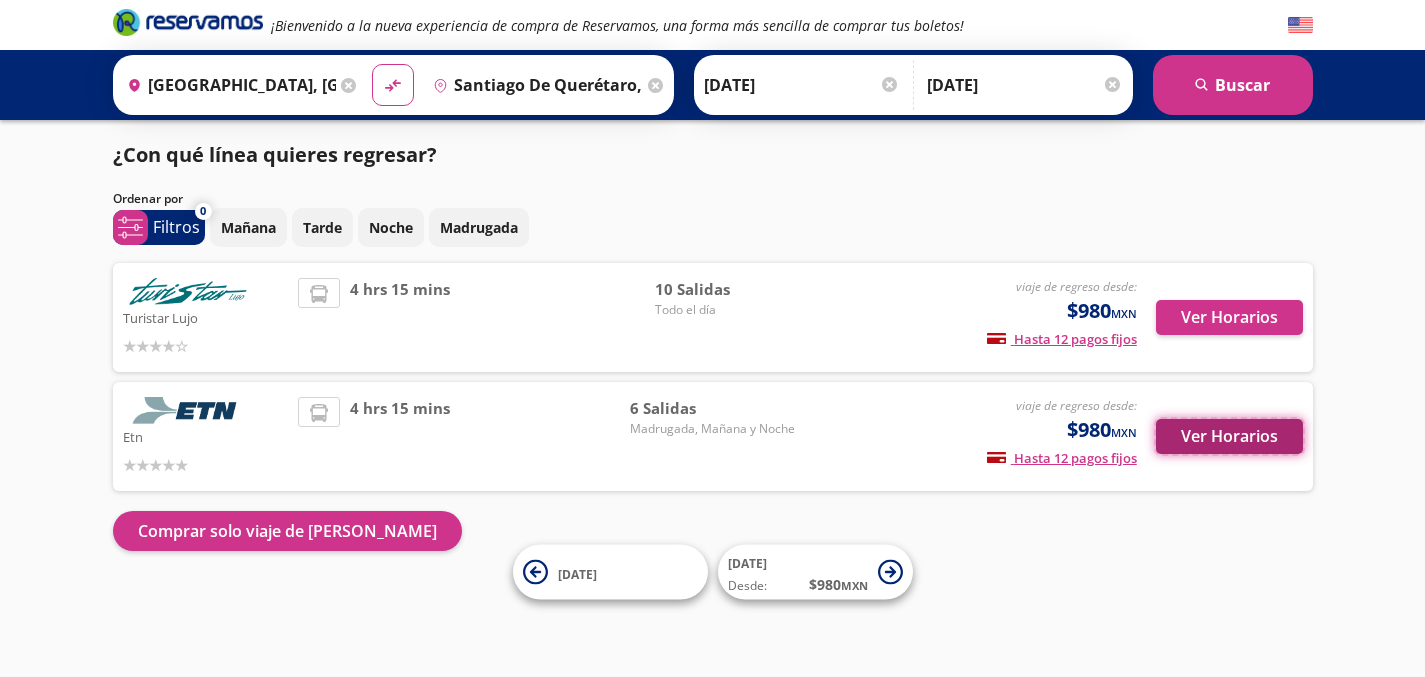 click on "Ver Horarios" at bounding box center (1229, 436) 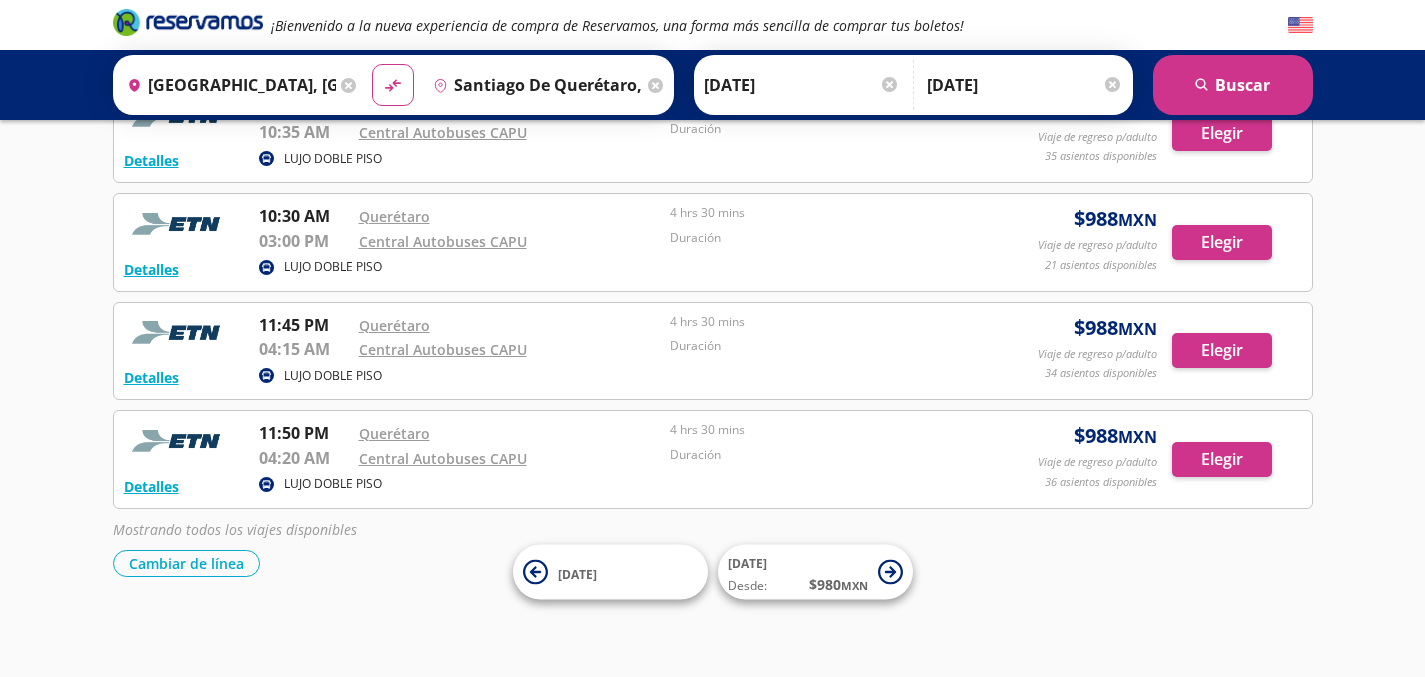 scroll, scrollTop: 494, scrollLeft: 0, axis: vertical 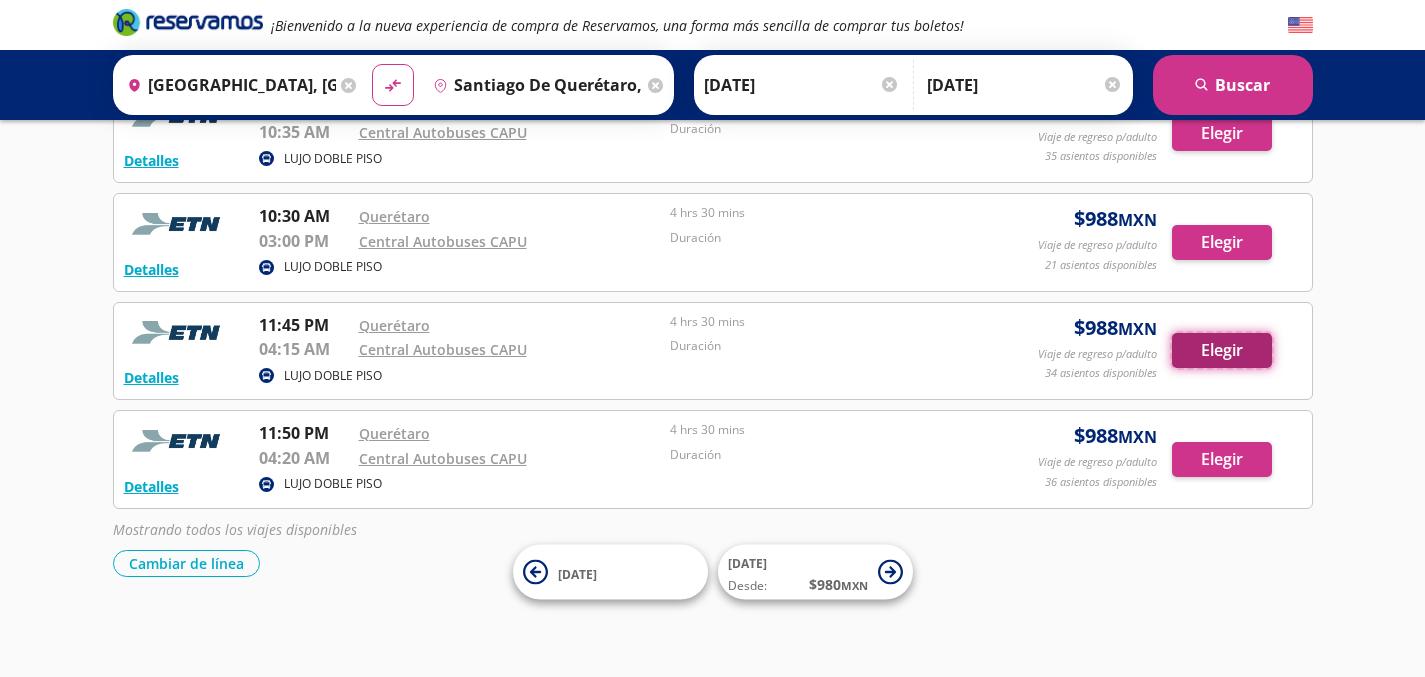 click on "Elegir" at bounding box center (1222, 350) 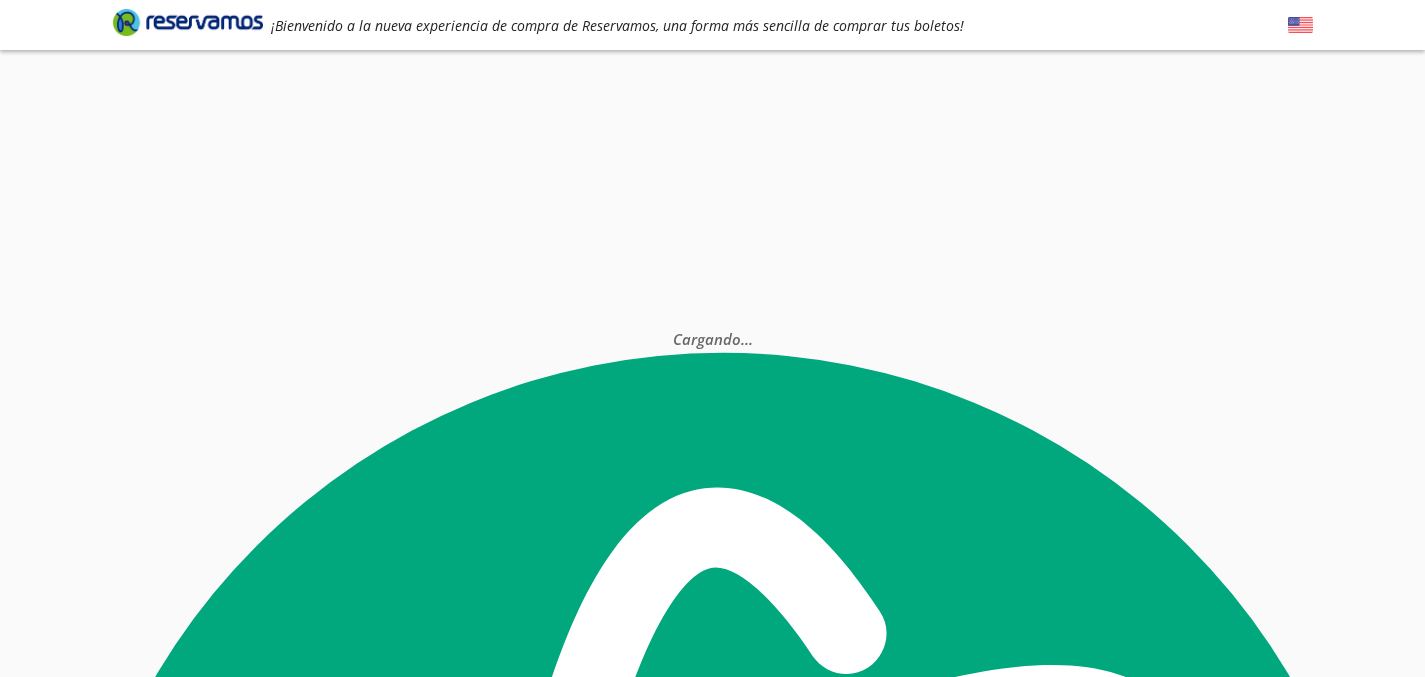scroll, scrollTop: 0, scrollLeft: 0, axis: both 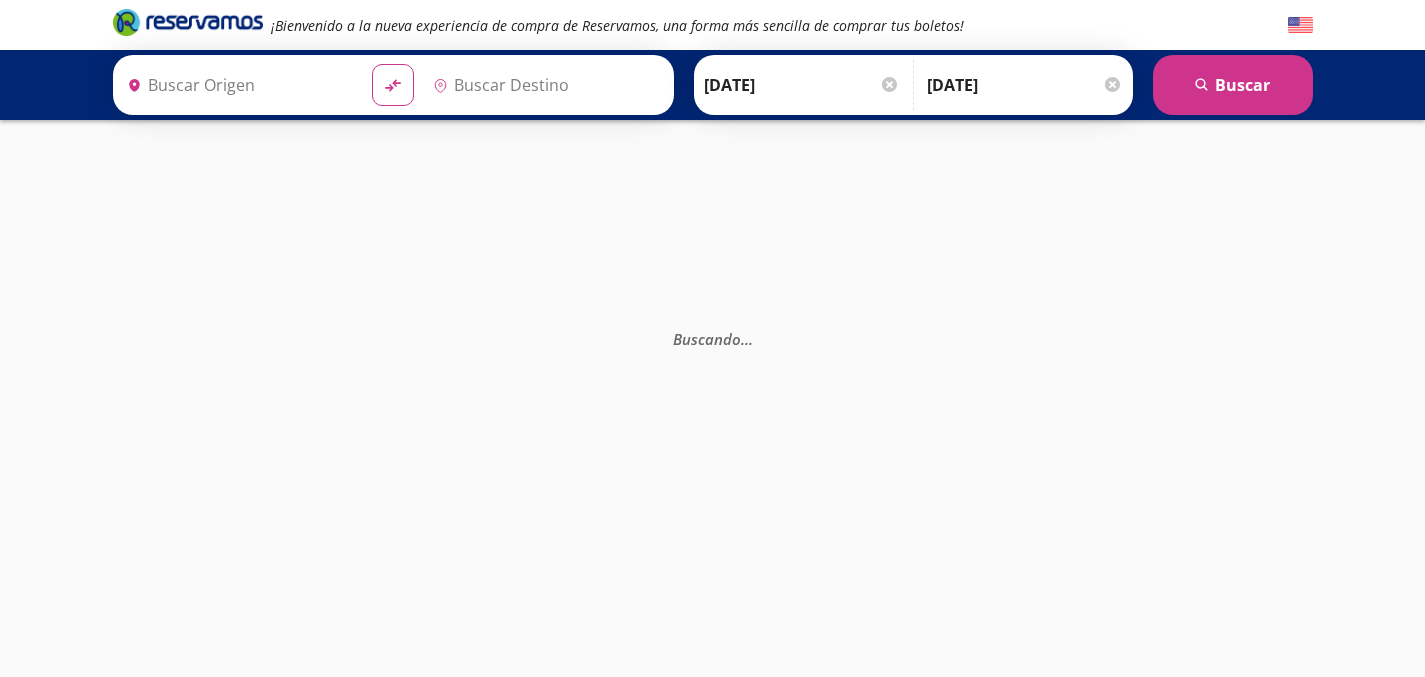type on "[GEOGRAPHIC_DATA], [GEOGRAPHIC_DATA]" 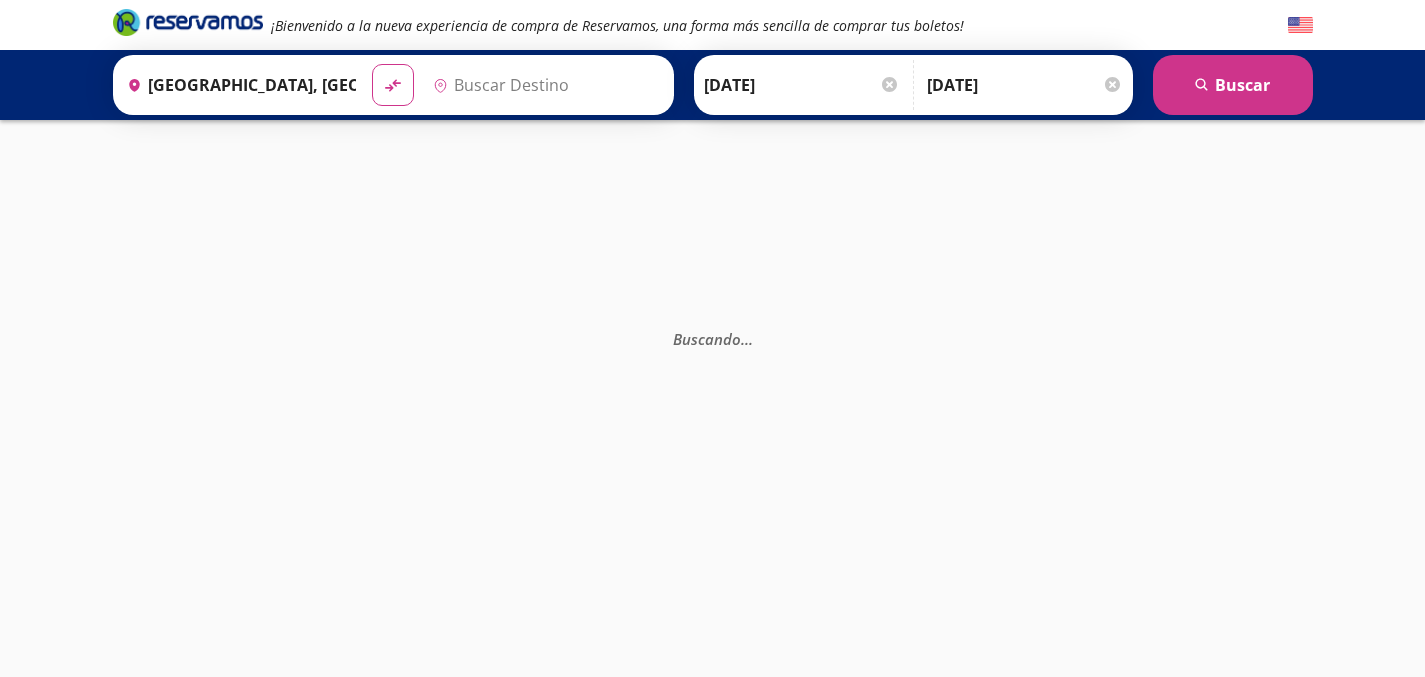 type on "Santiago de Querétaro, [GEOGRAPHIC_DATA]" 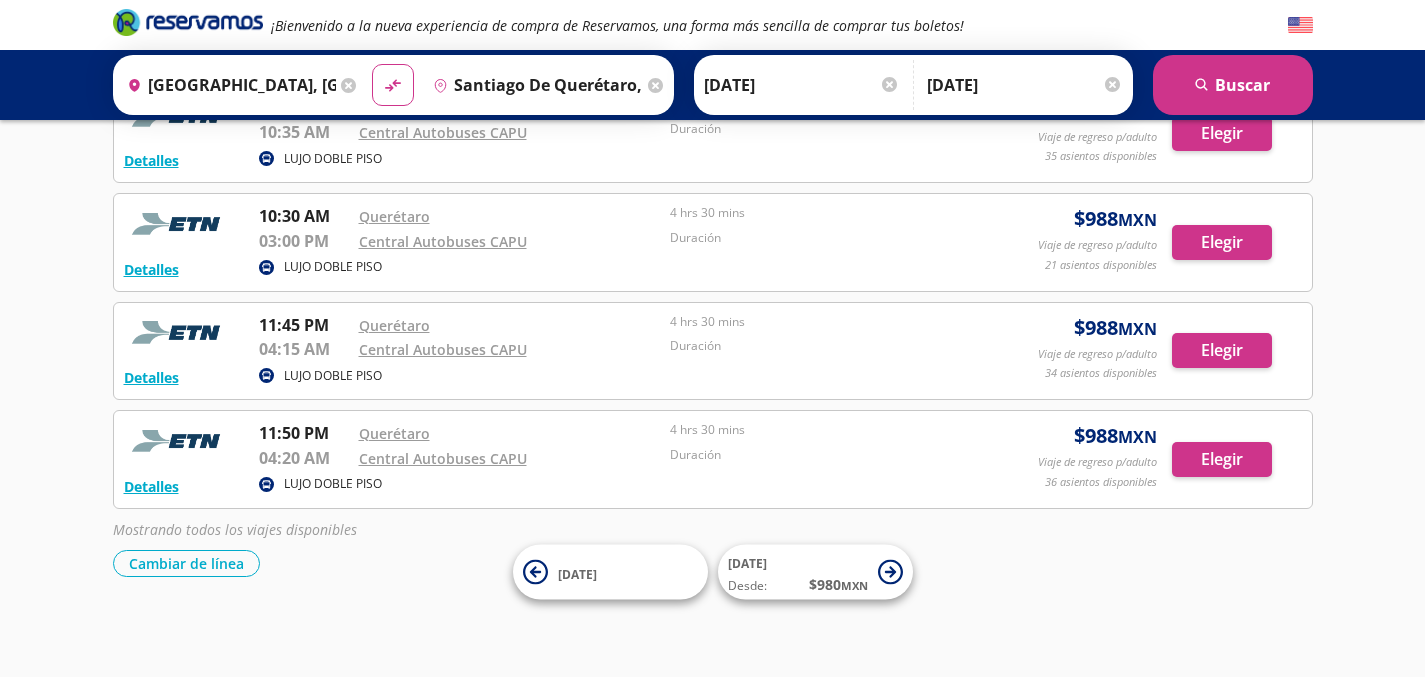 scroll, scrollTop: 0, scrollLeft: 0, axis: both 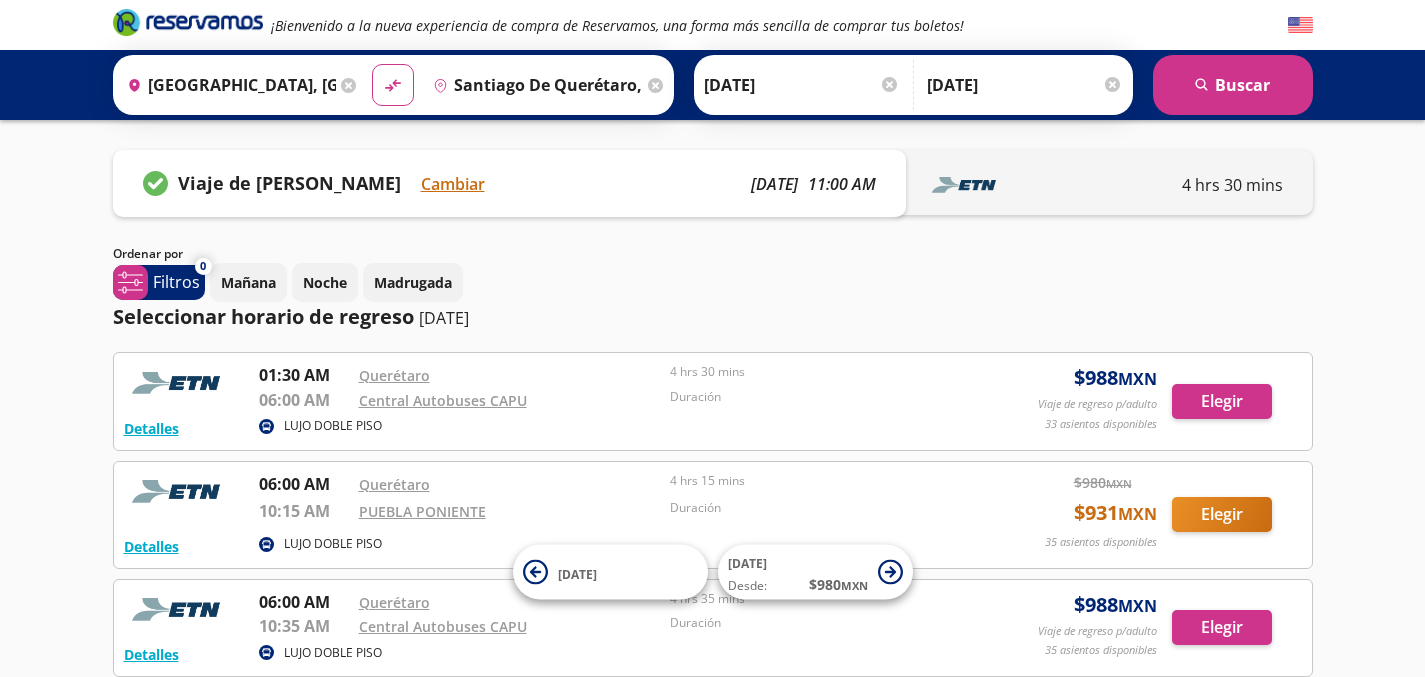 click on "Viaje de regreso p/adulto" at bounding box center [1097, 404] 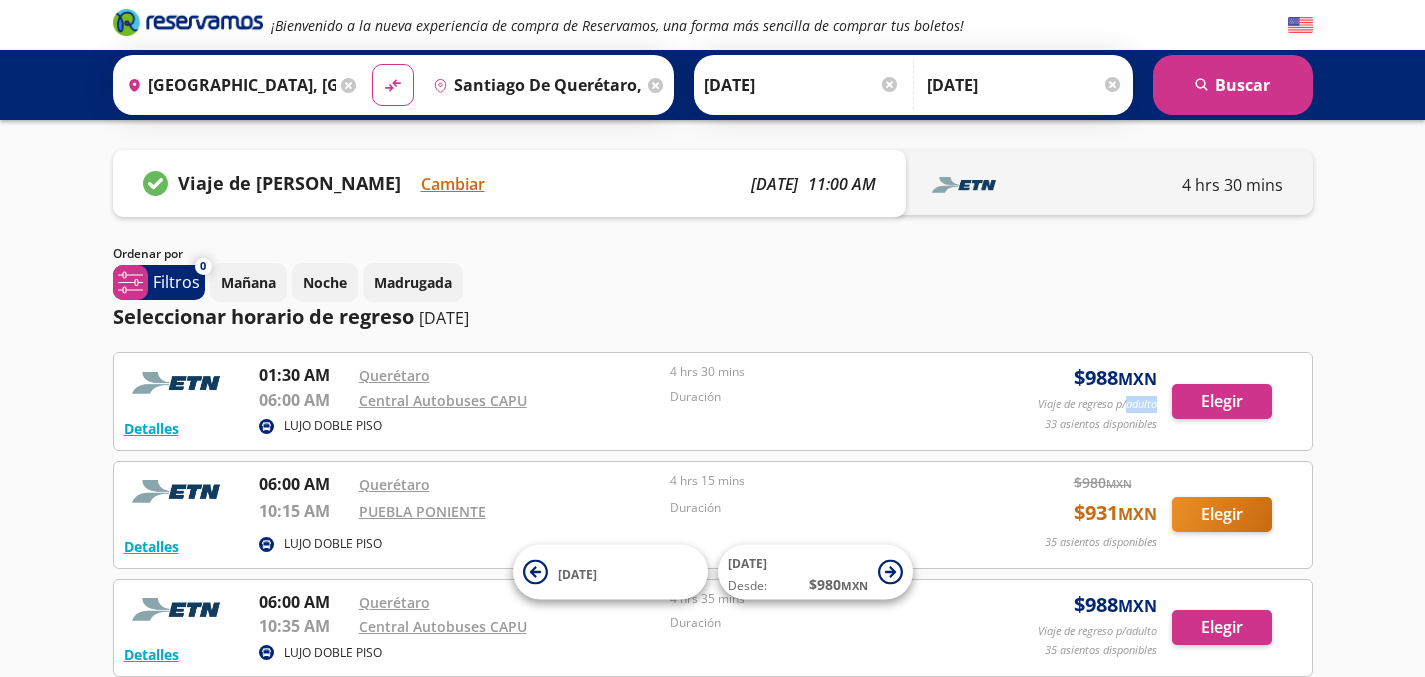 type on "adulto" 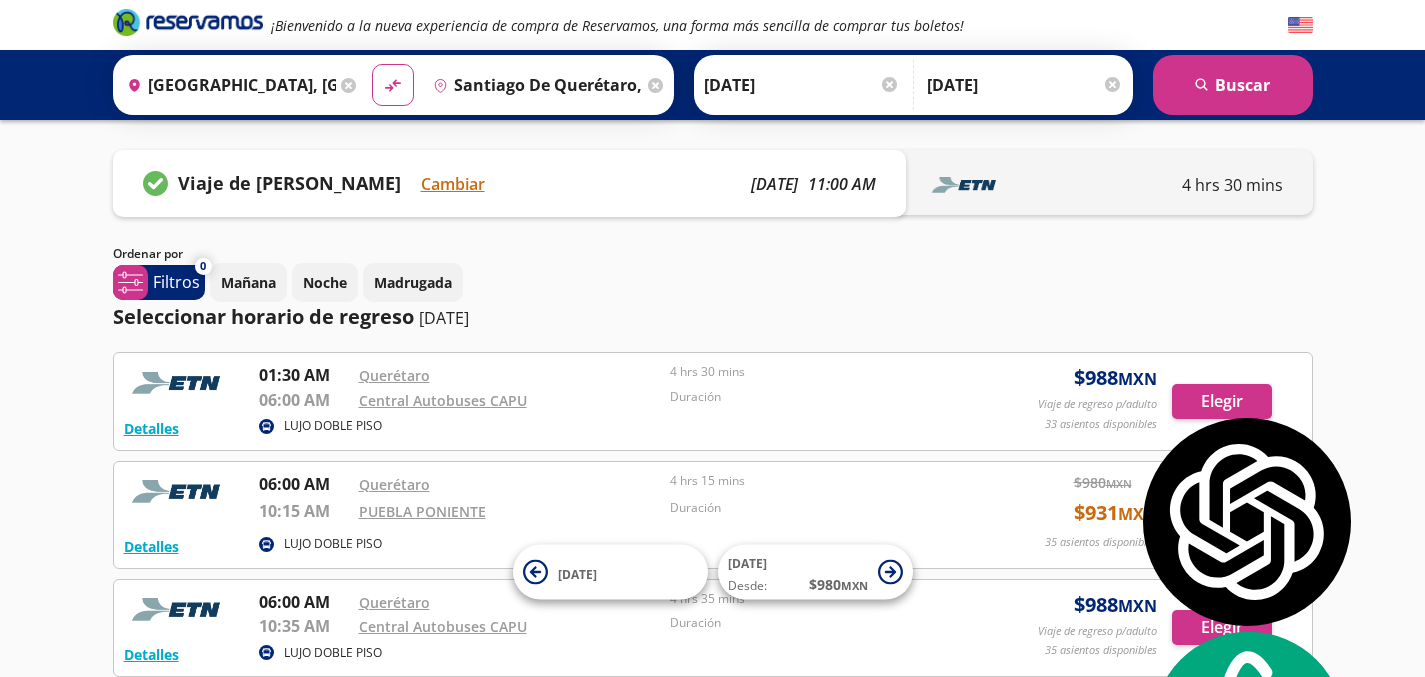 click on "Viaje de regreso p/adulto" at bounding box center (1097, 404) 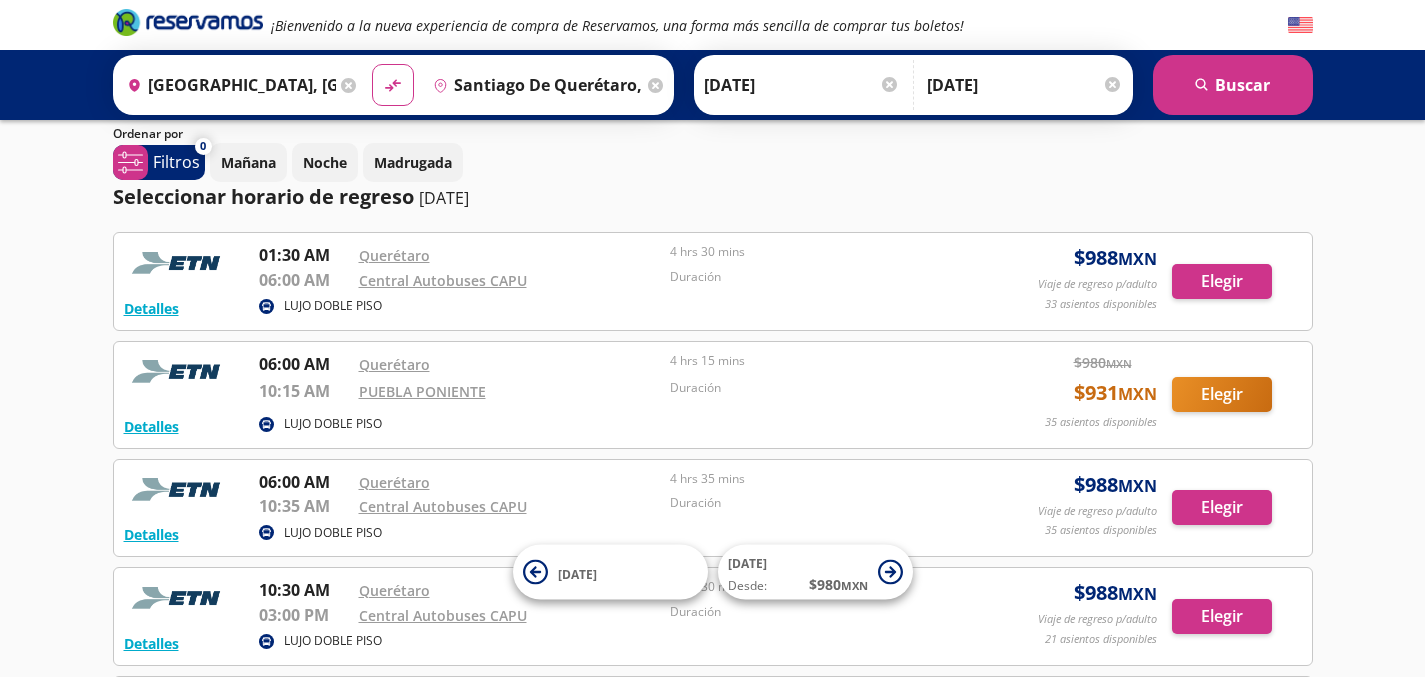 scroll, scrollTop: 494, scrollLeft: 0, axis: vertical 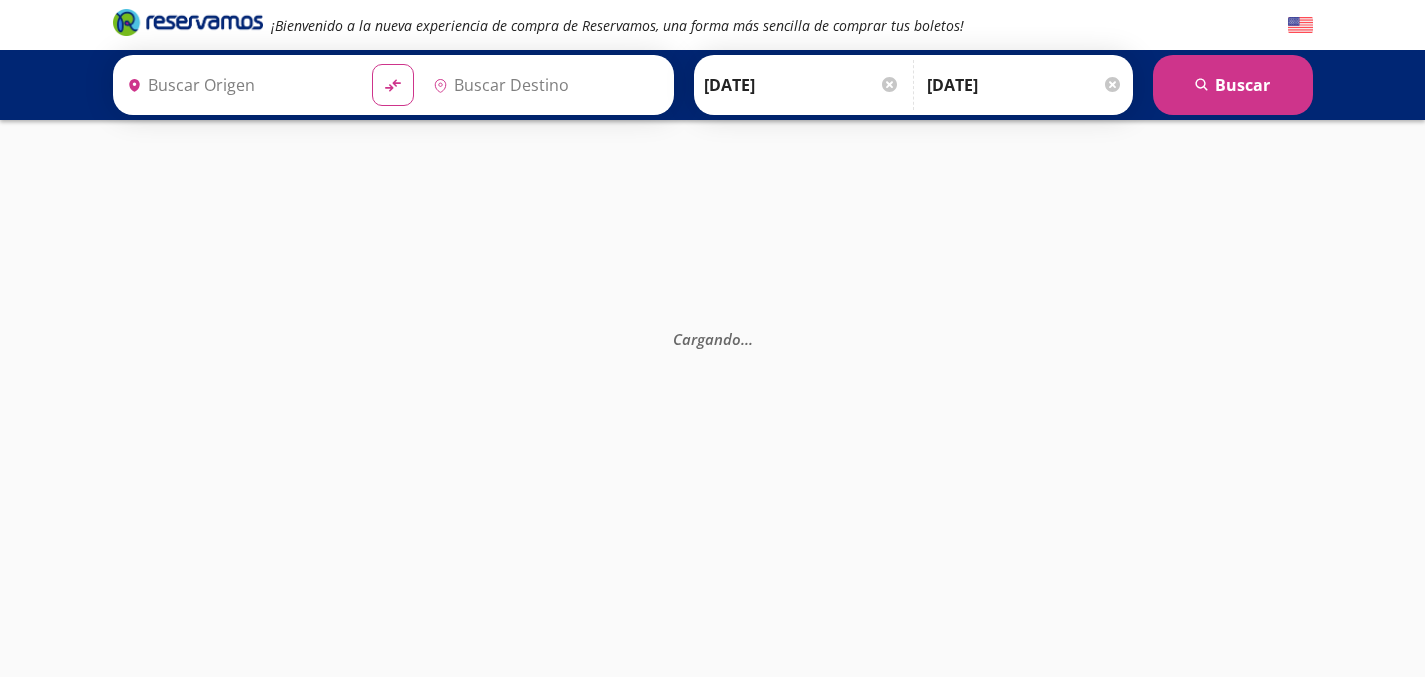 type on "[GEOGRAPHIC_DATA], [GEOGRAPHIC_DATA]" 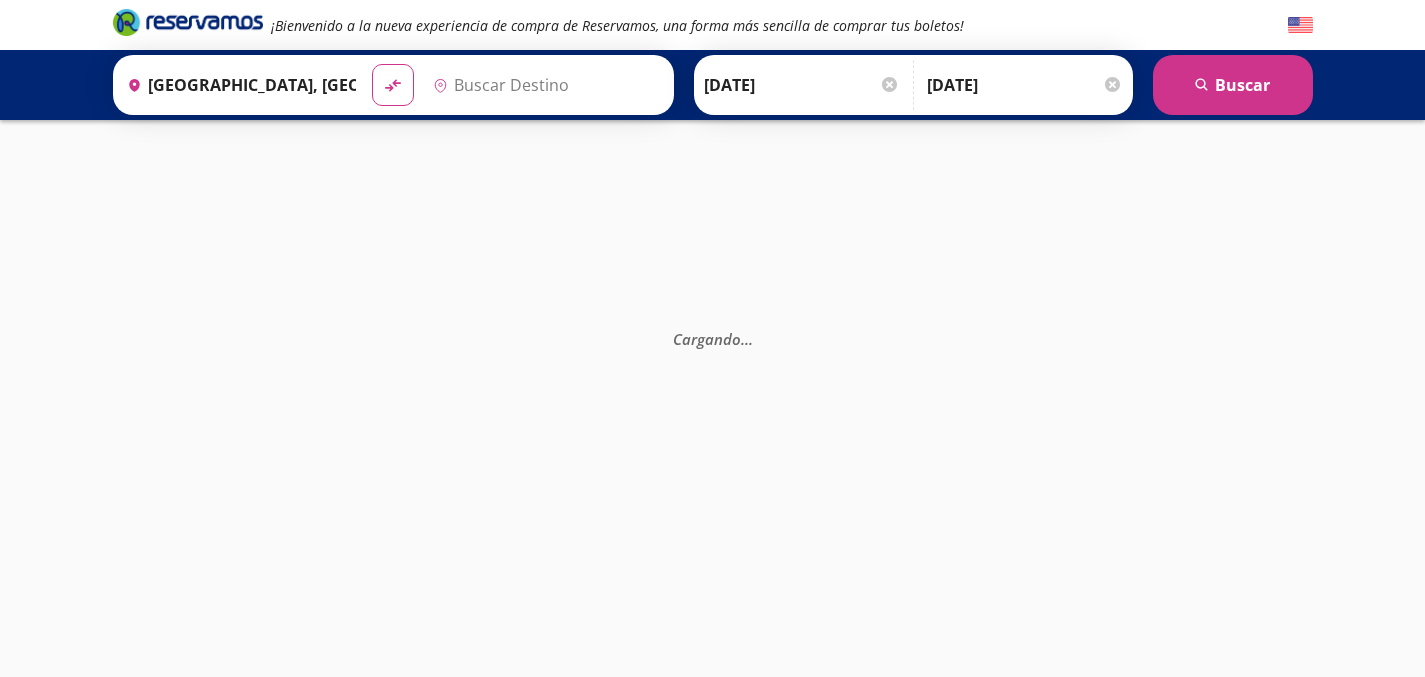 type on "Santiago de Querétaro, [GEOGRAPHIC_DATA]" 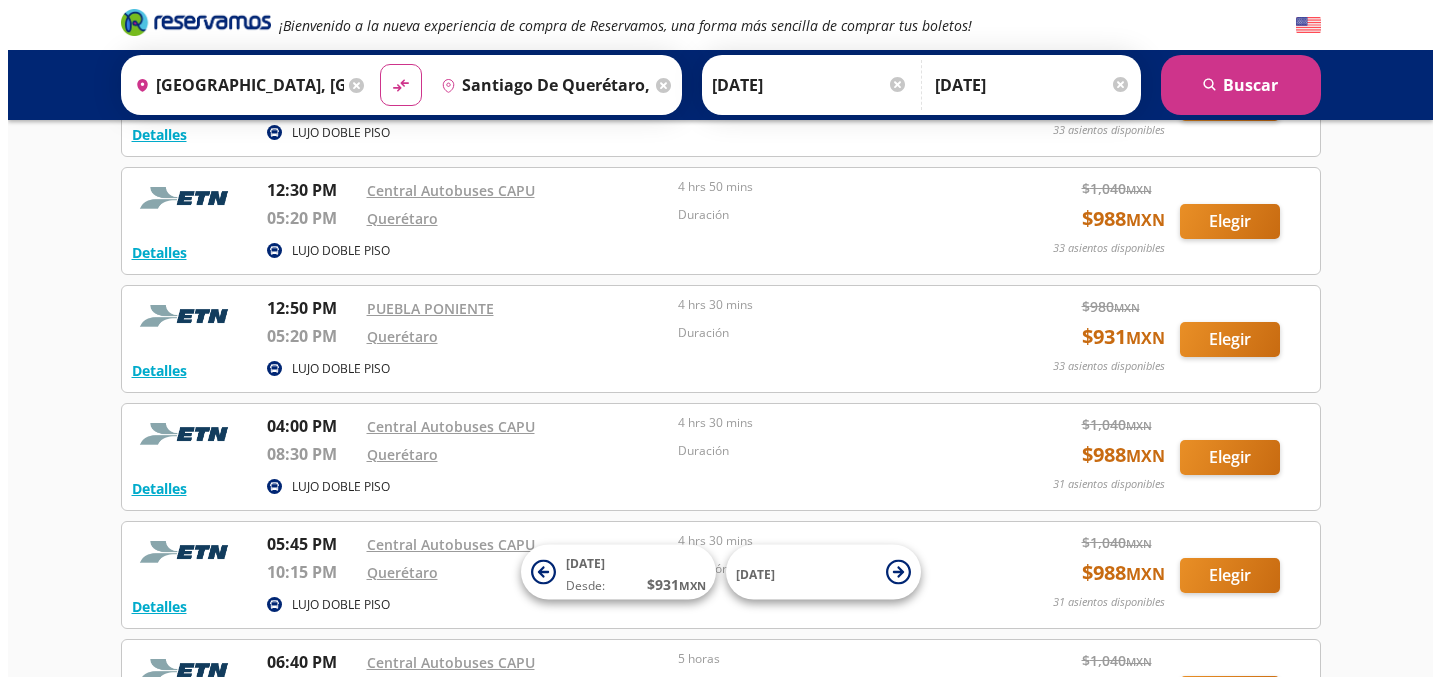 scroll, scrollTop: 0, scrollLeft: 0, axis: both 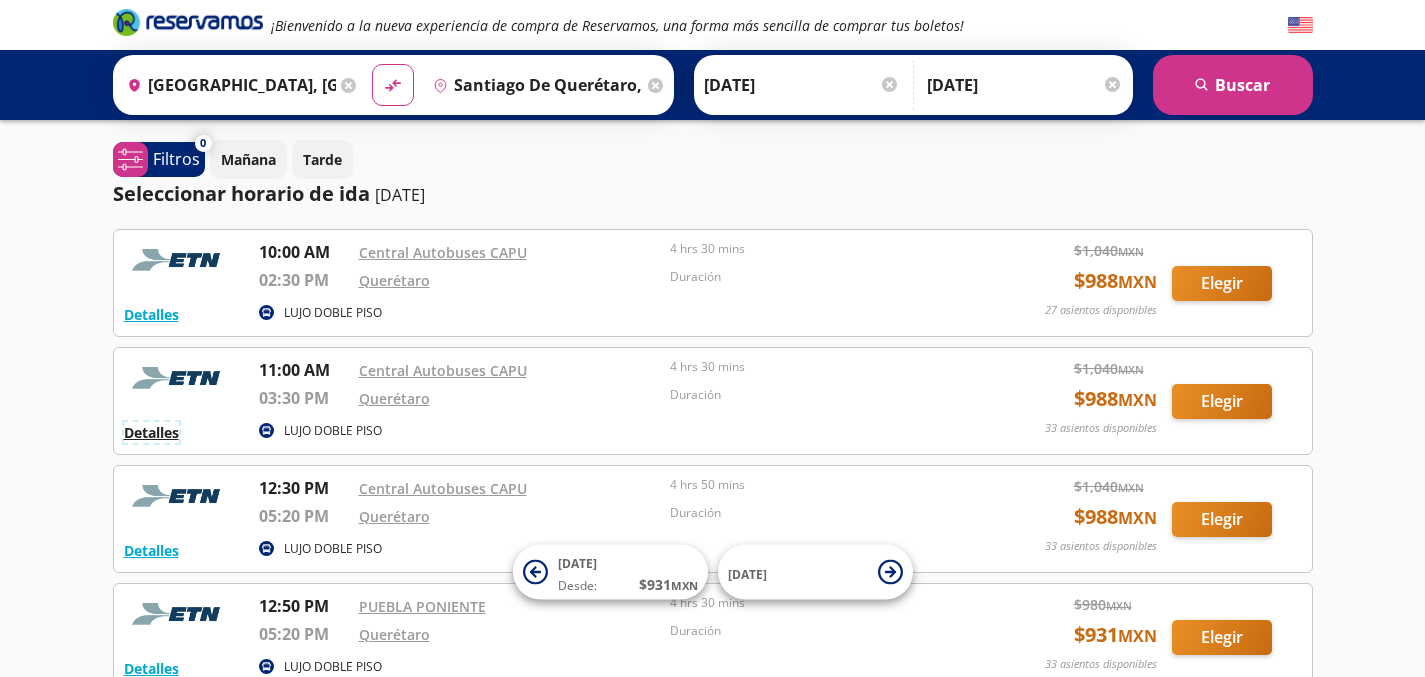 click on "Detalles" at bounding box center (151, 432) 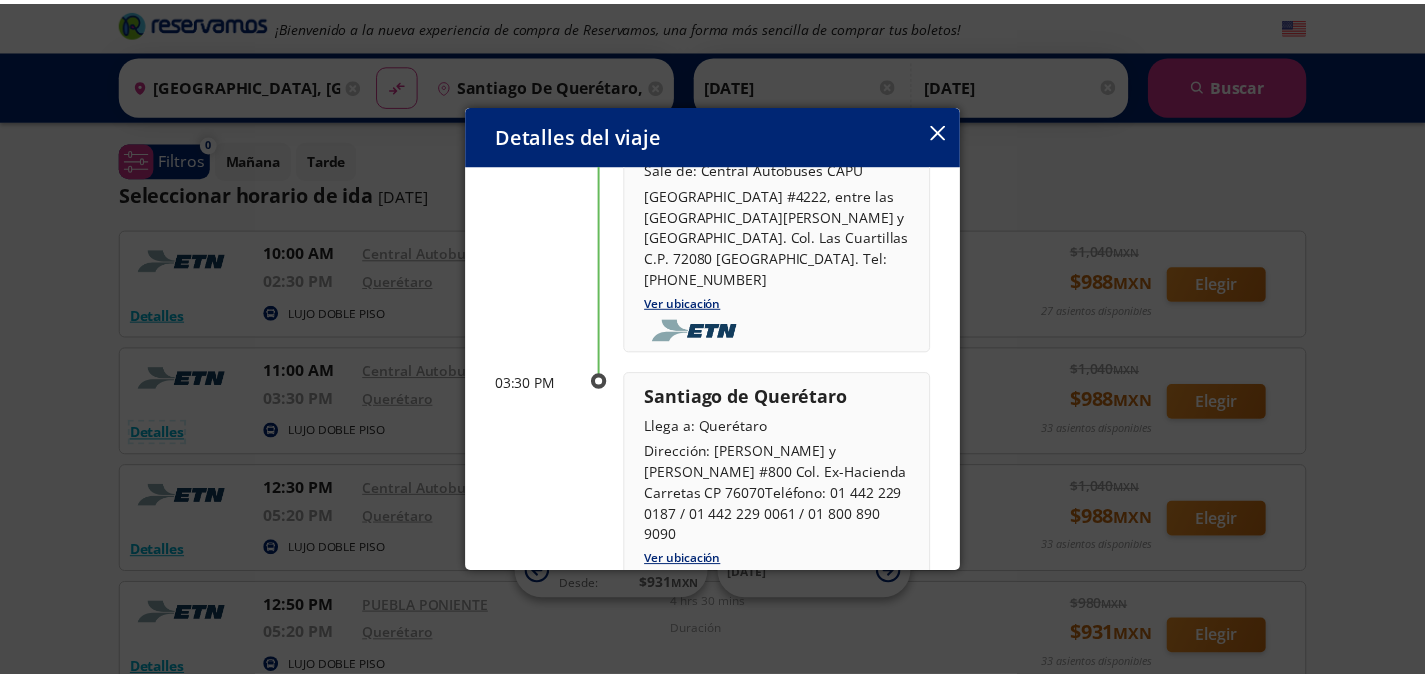 scroll, scrollTop: 340, scrollLeft: 0, axis: vertical 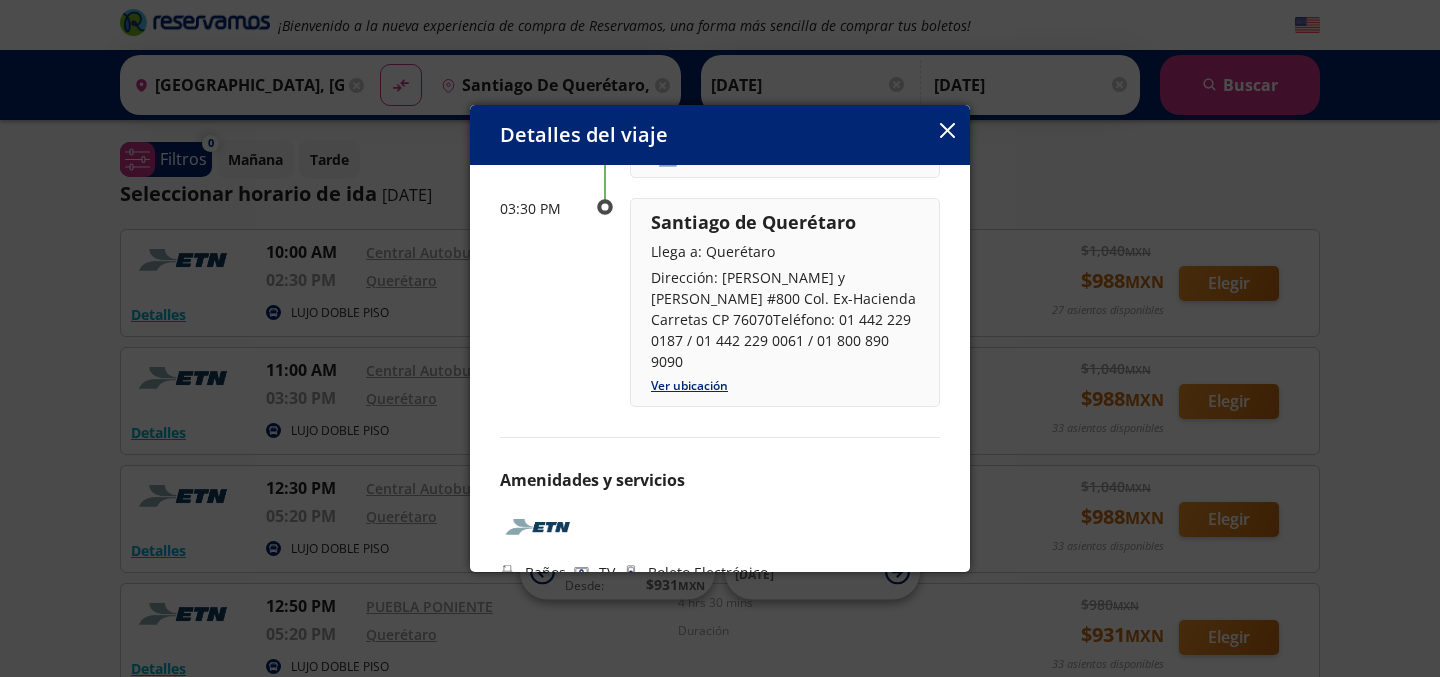 click 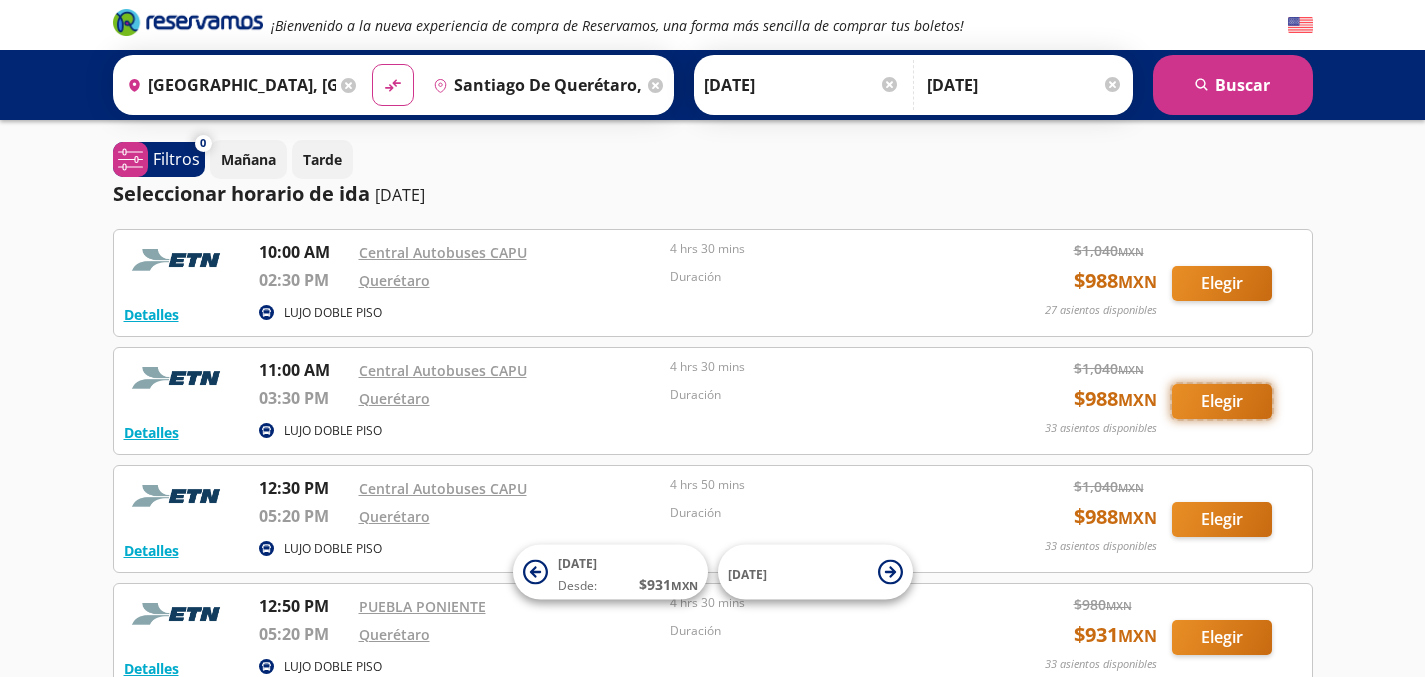 click on "Elegir" at bounding box center (1222, 401) 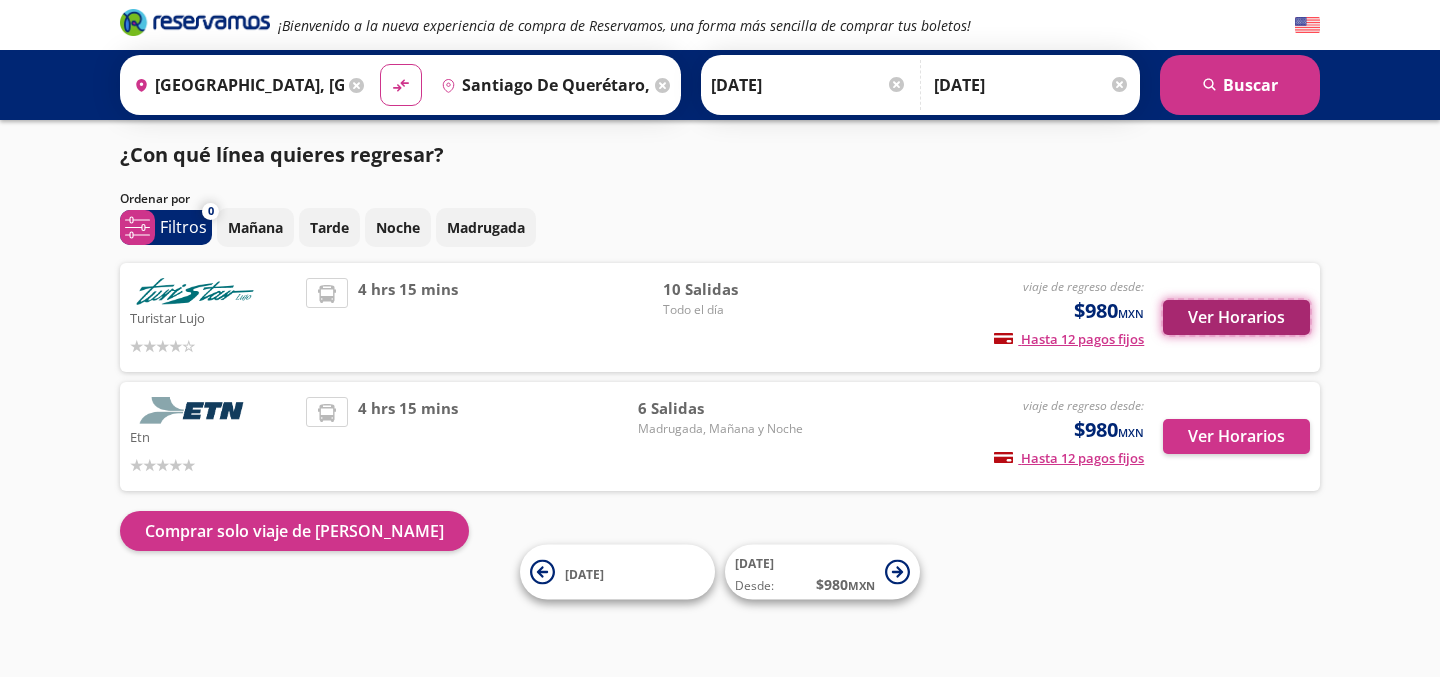 click on "Ver Horarios" at bounding box center (1236, 317) 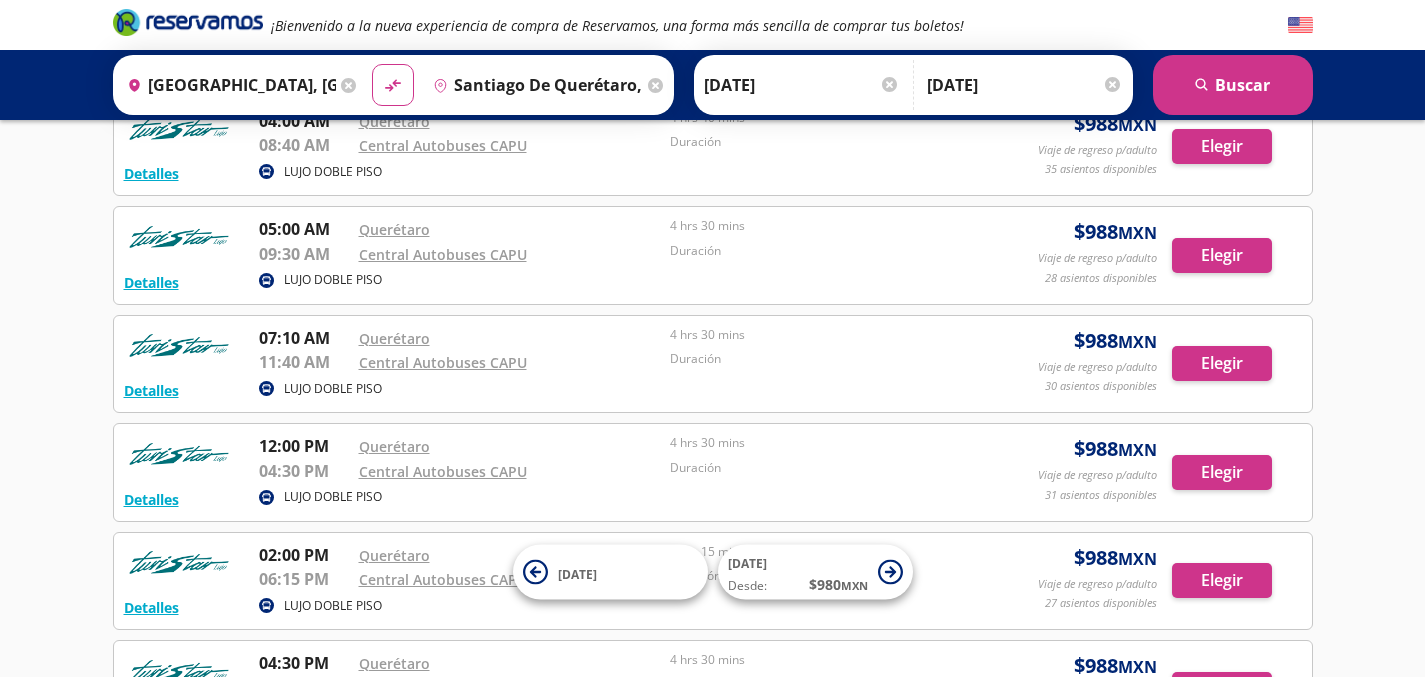 scroll, scrollTop: 484, scrollLeft: 0, axis: vertical 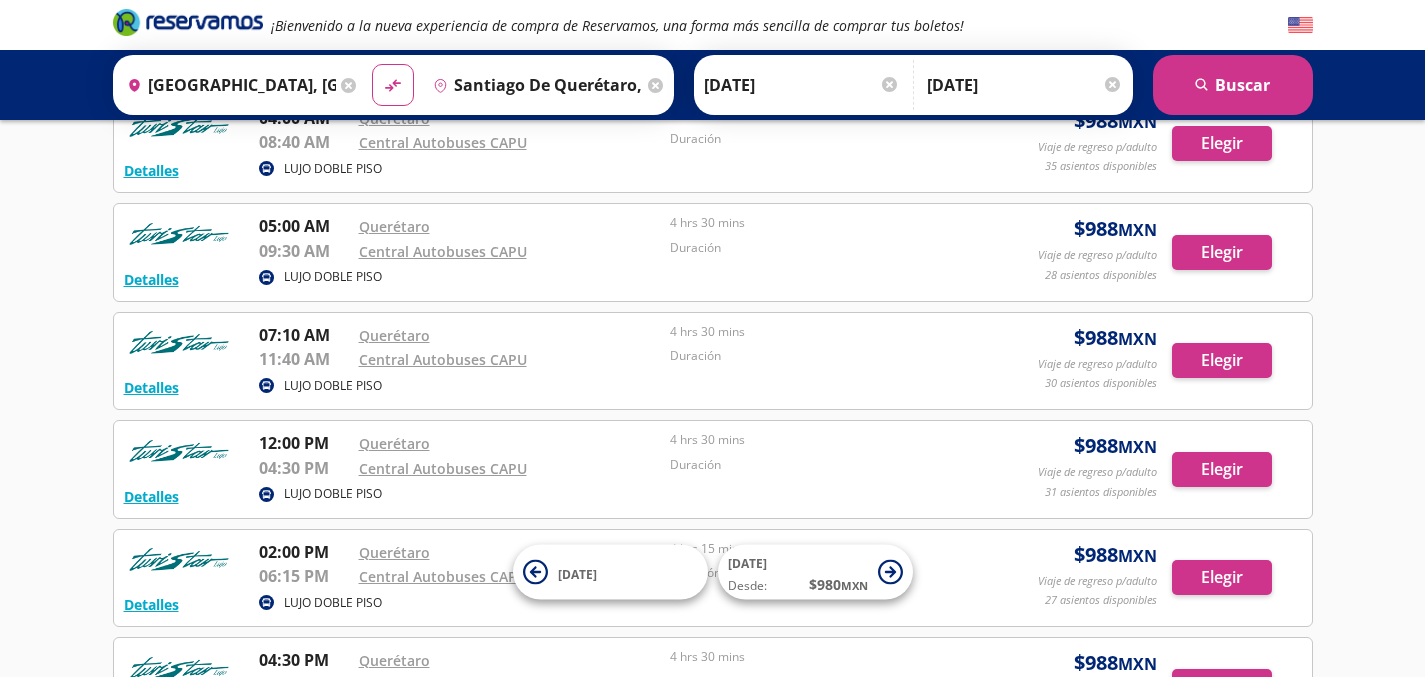 click on "[DATE]" at bounding box center [1025, 85] 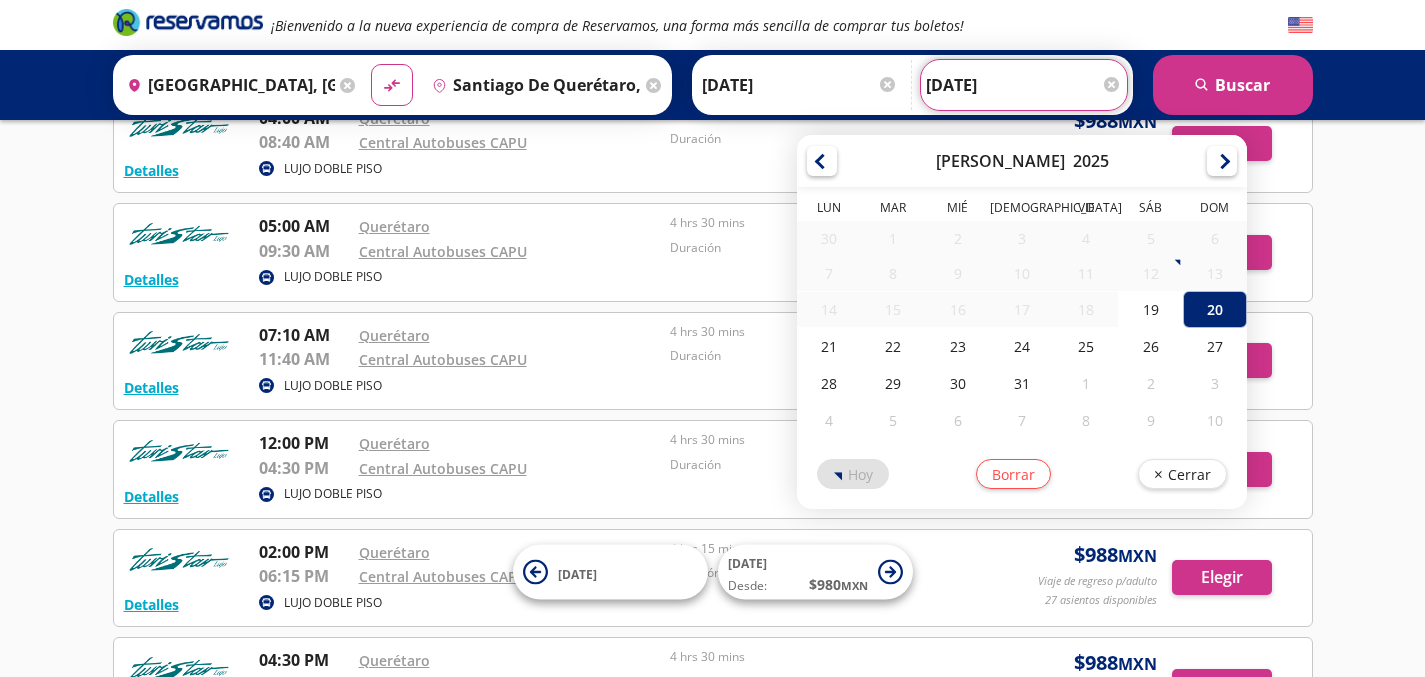 click on "[DATE]" at bounding box center (1024, 85) 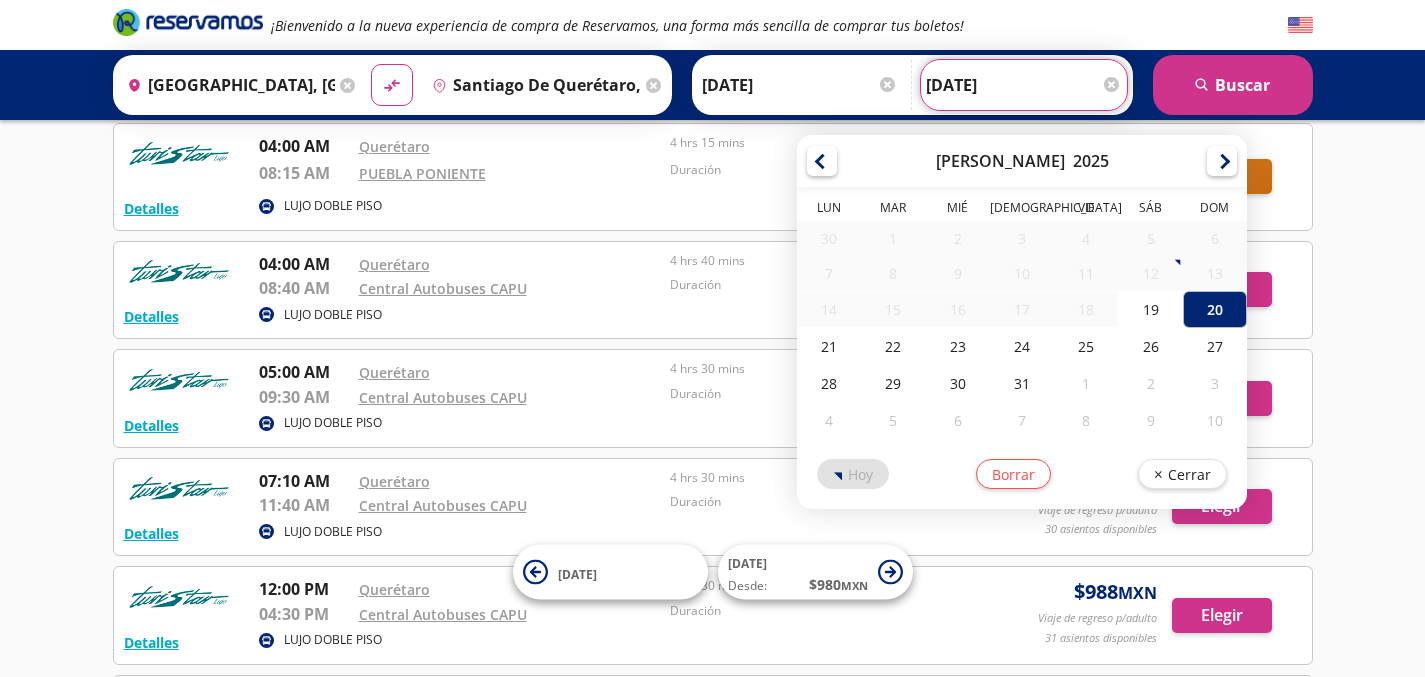 scroll, scrollTop: 584, scrollLeft: 0, axis: vertical 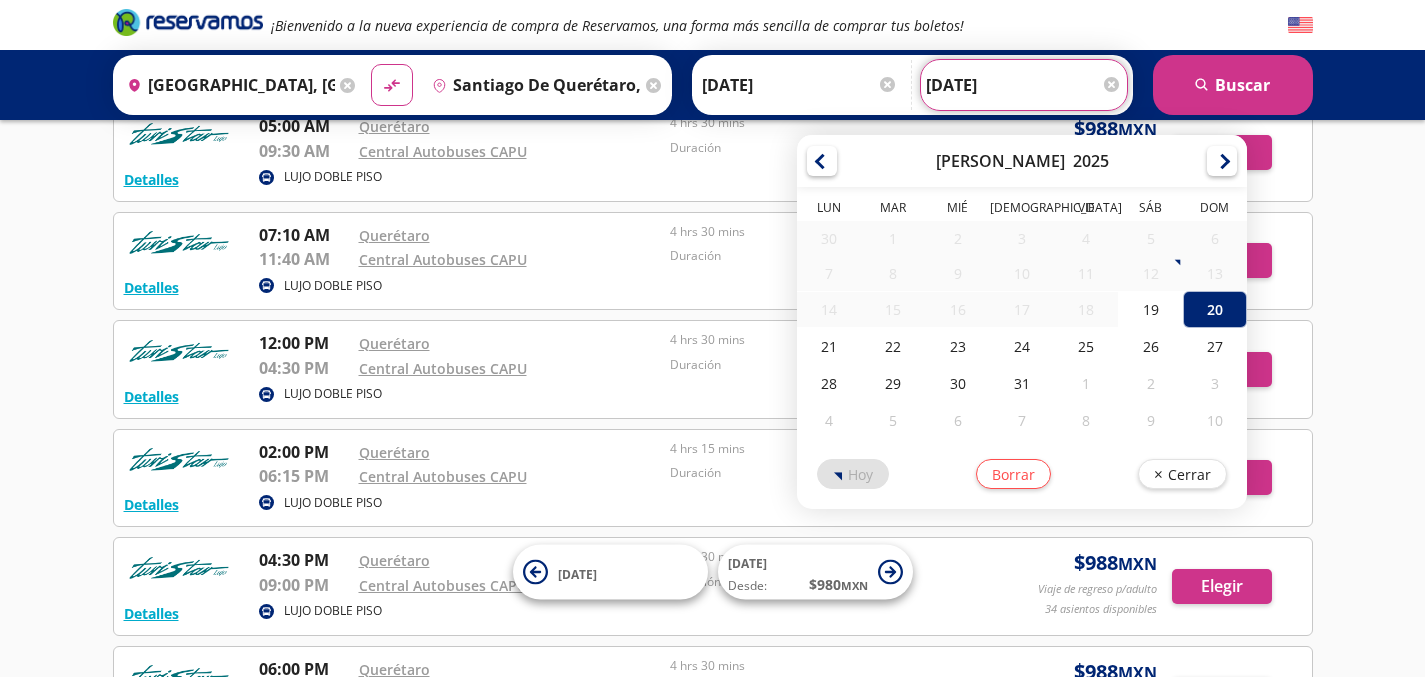 click on "Central Autobuses CAPU" at bounding box center (510, 368) 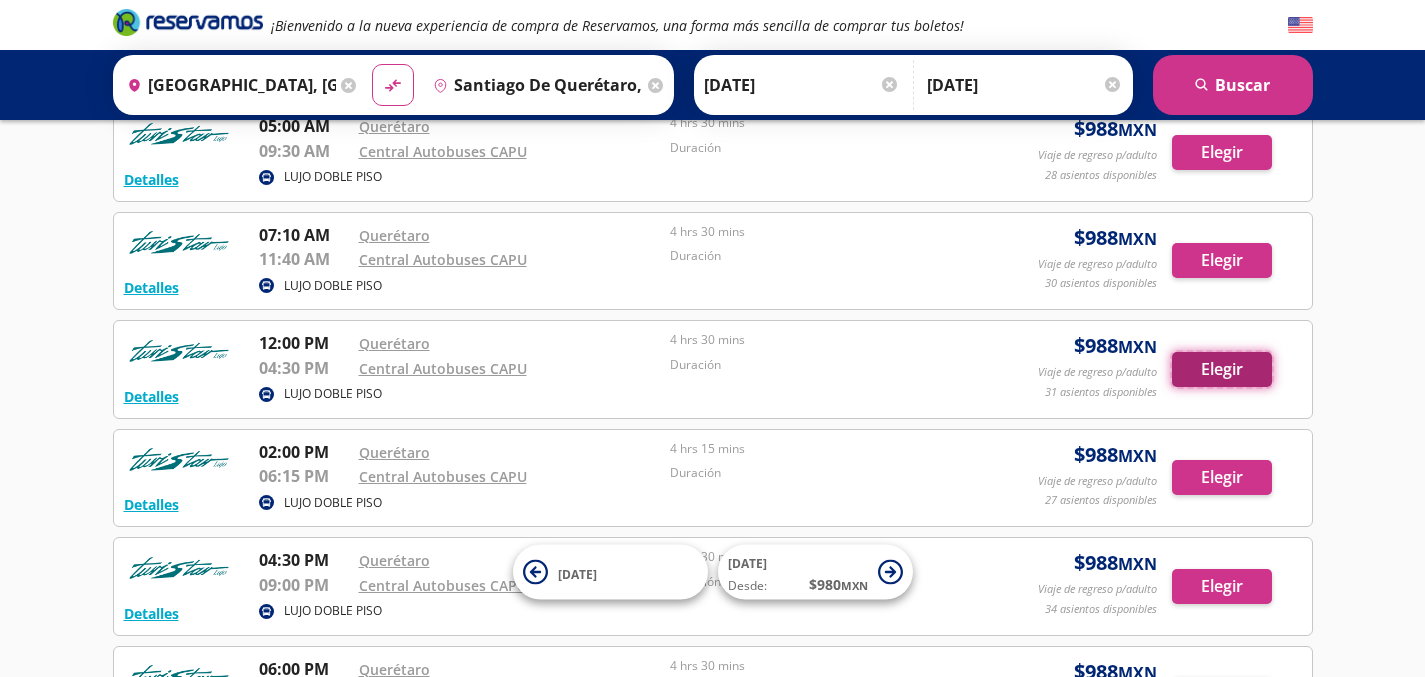 click on "Elegir" at bounding box center [1222, 369] 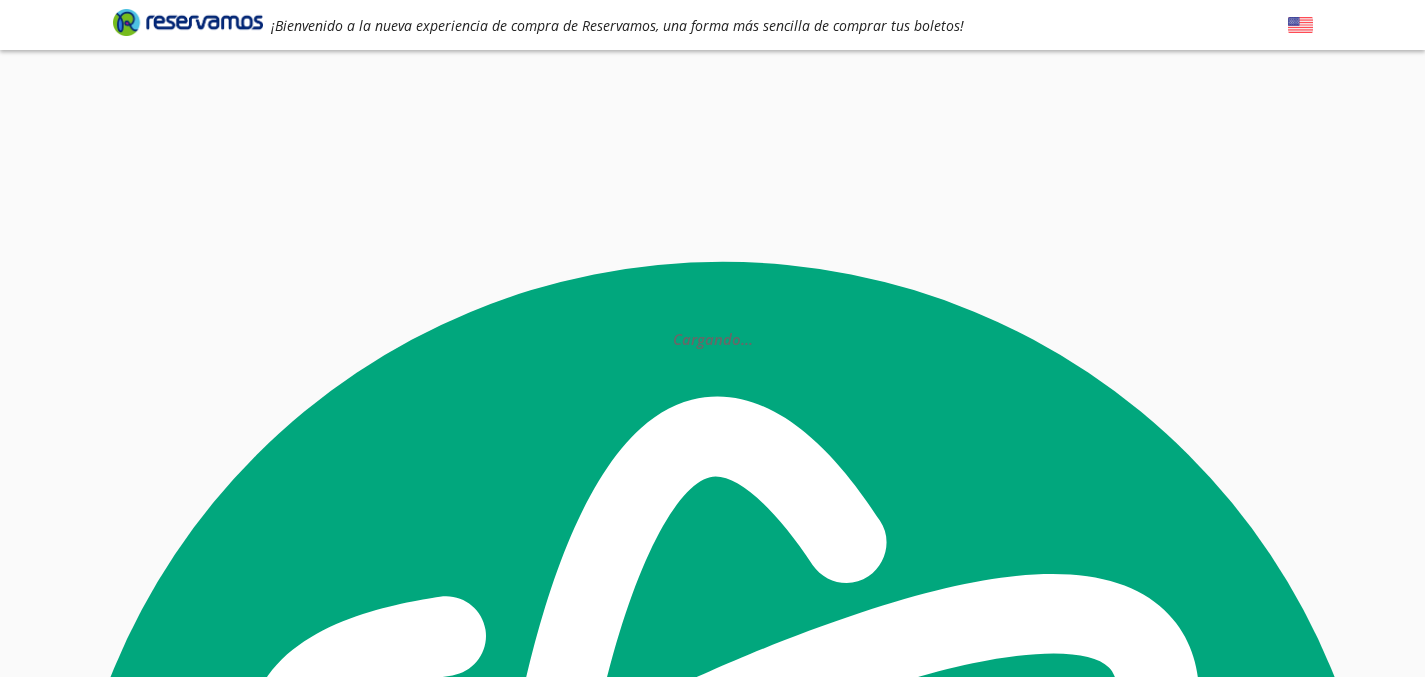 scroll, scrollTop: 0, scrollLeft: 0, axis: both 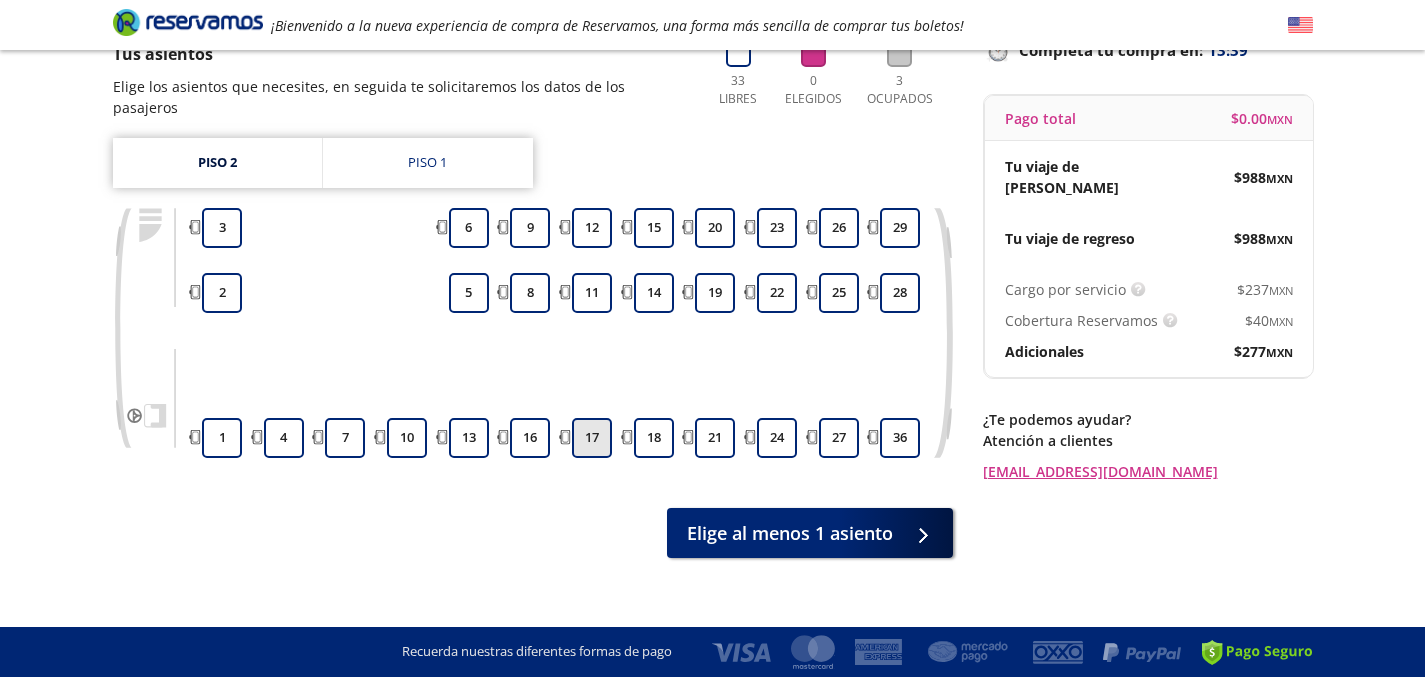click on "17" at bounding box center (592, 438) 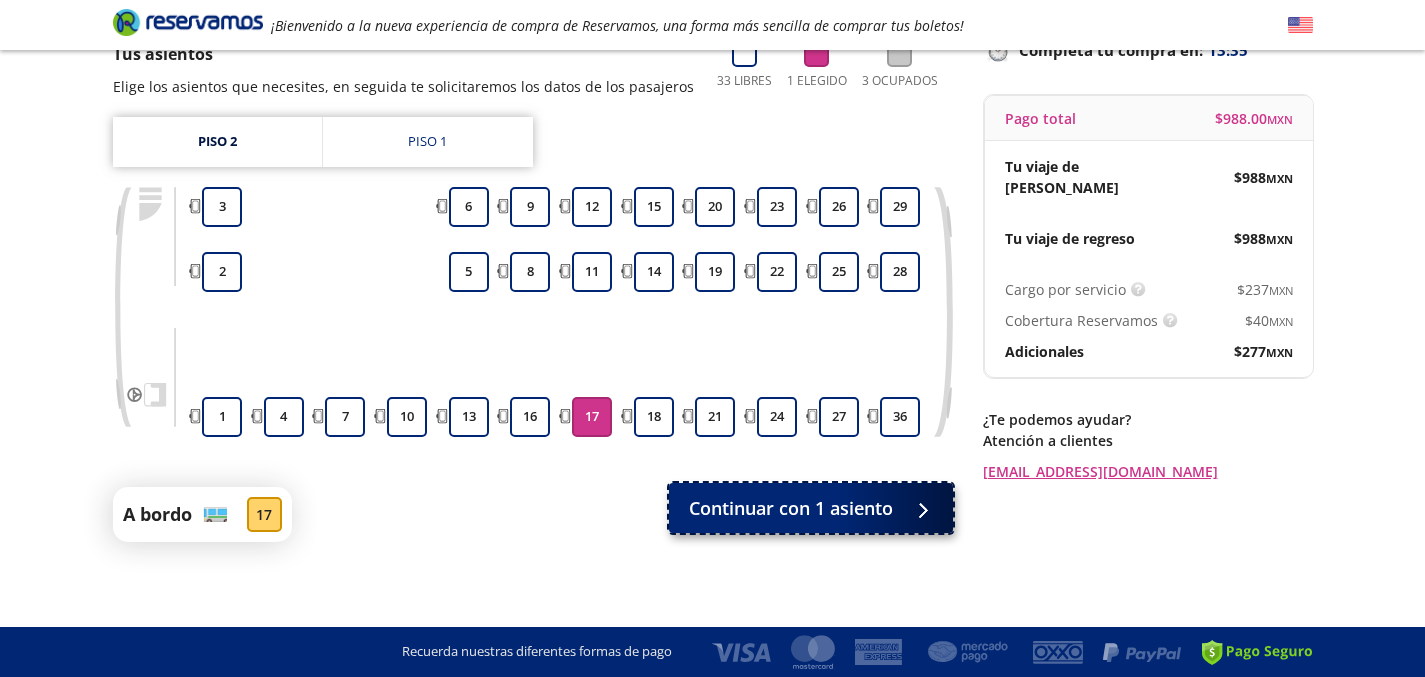 click on "Continuar con 1 asiento" at bounding box center (811, 508) 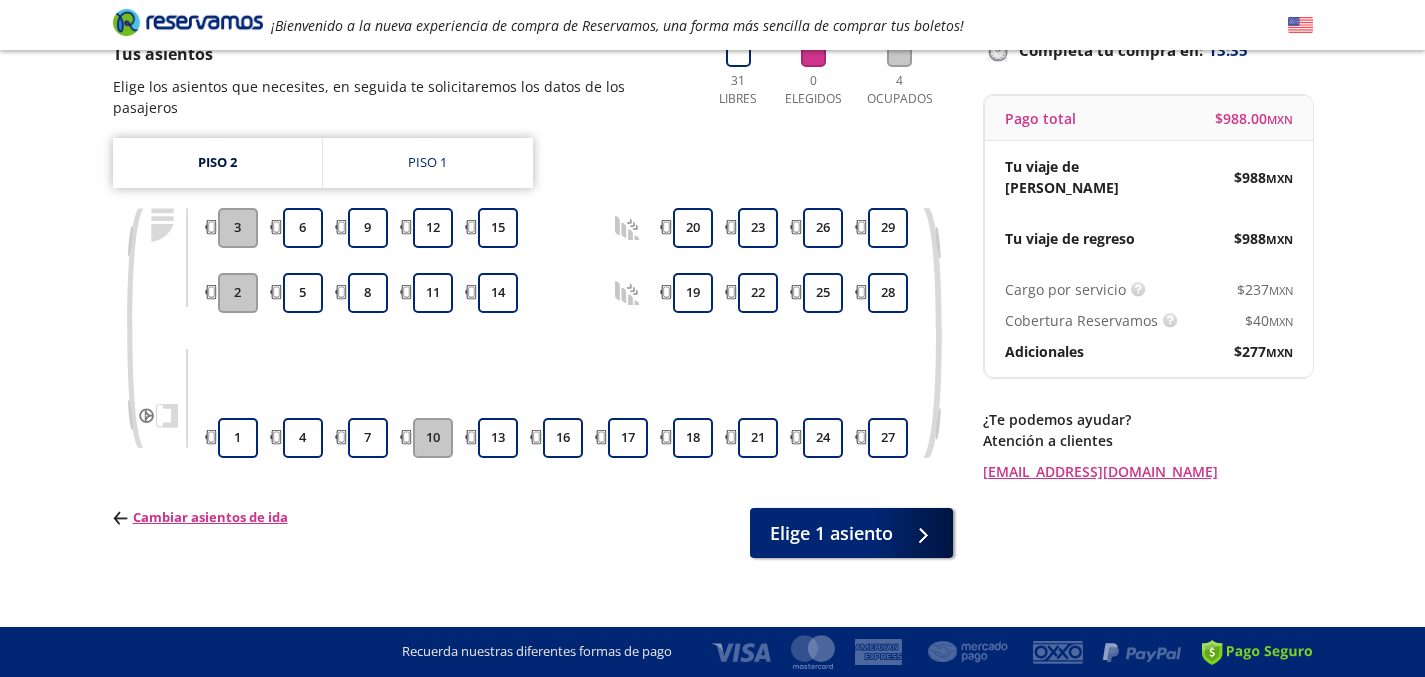 scroll, scrollTop: 0, scrollLeft: 0, axis: both 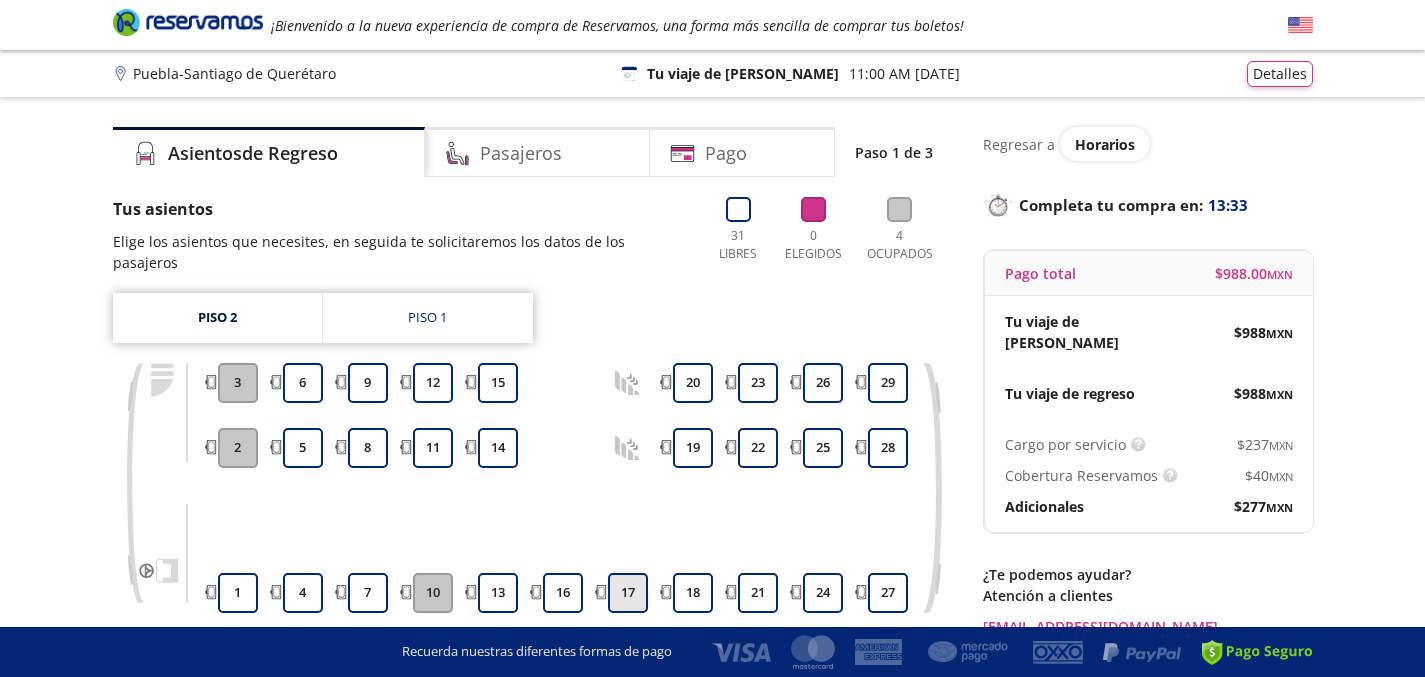 click on "17" at bounding box center (628, 593) 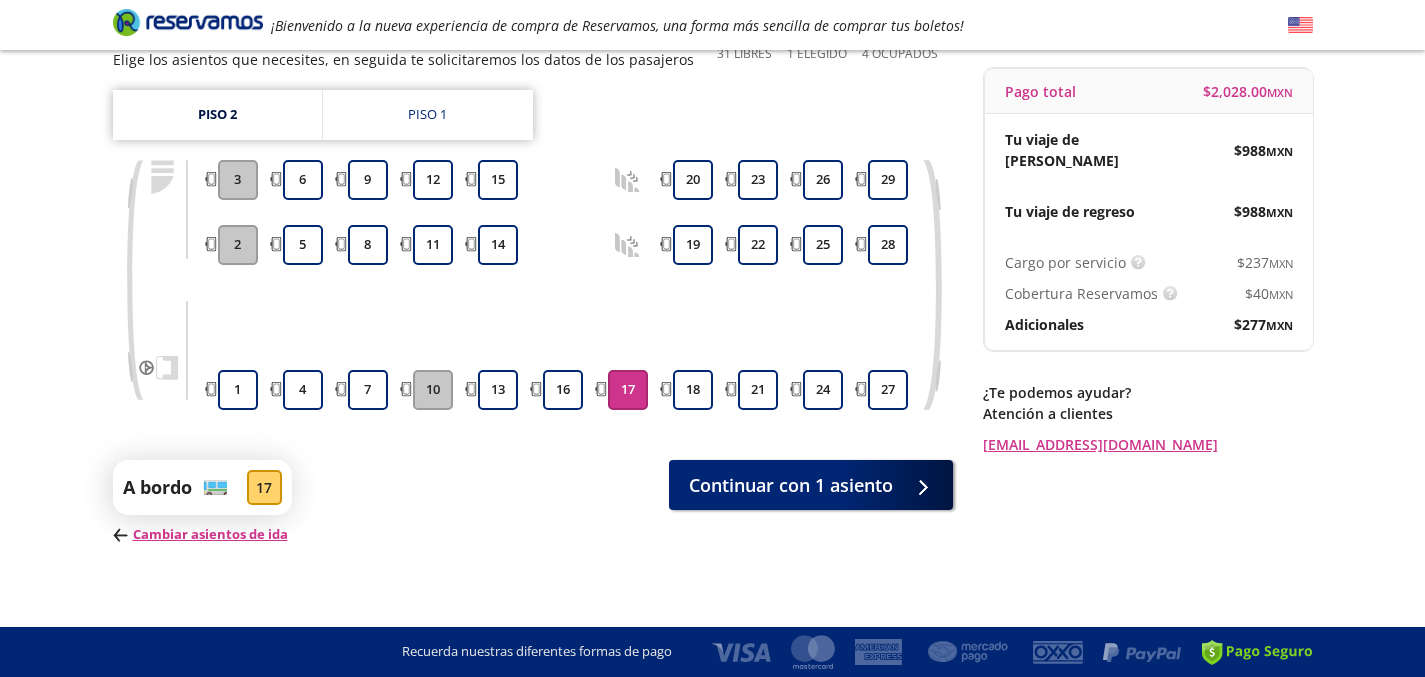 scroll, scrollTop: 189, scrollLeft: 0, axis: vertical 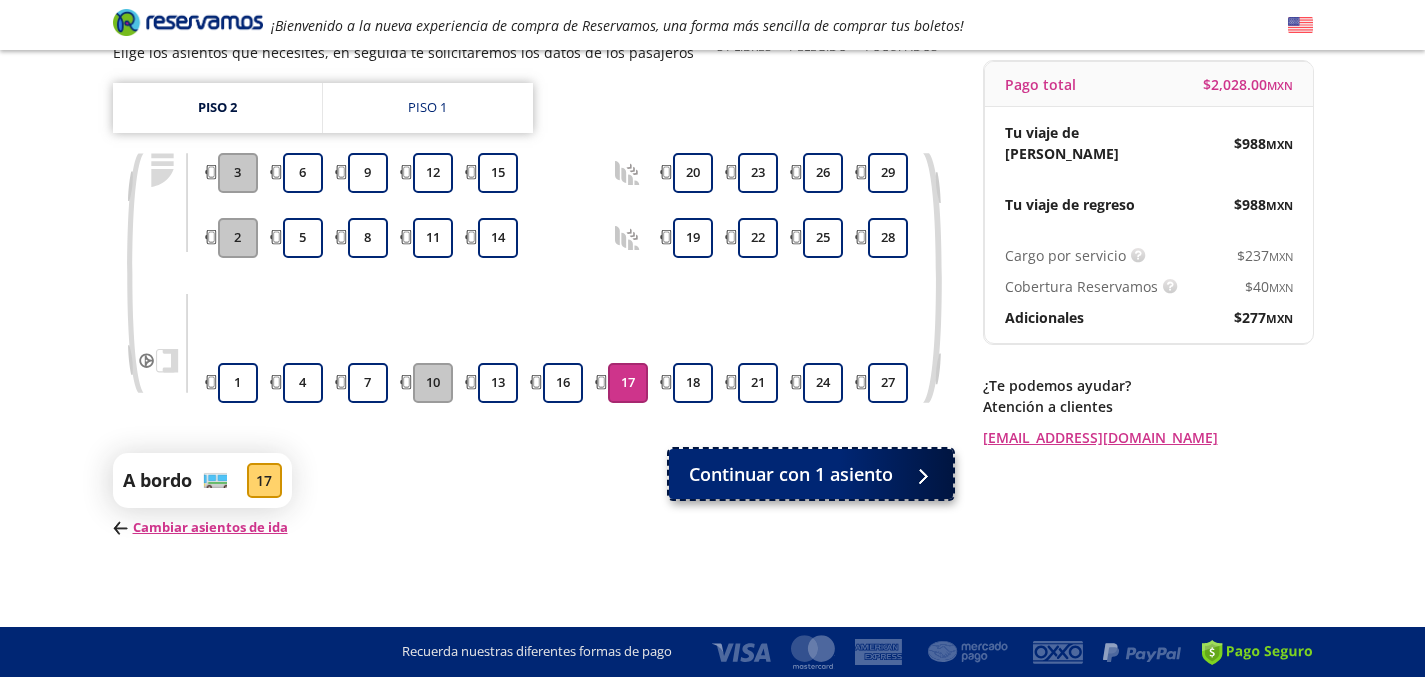 click on "Continuar con 1 asiento" at bounding box center (811, 474) 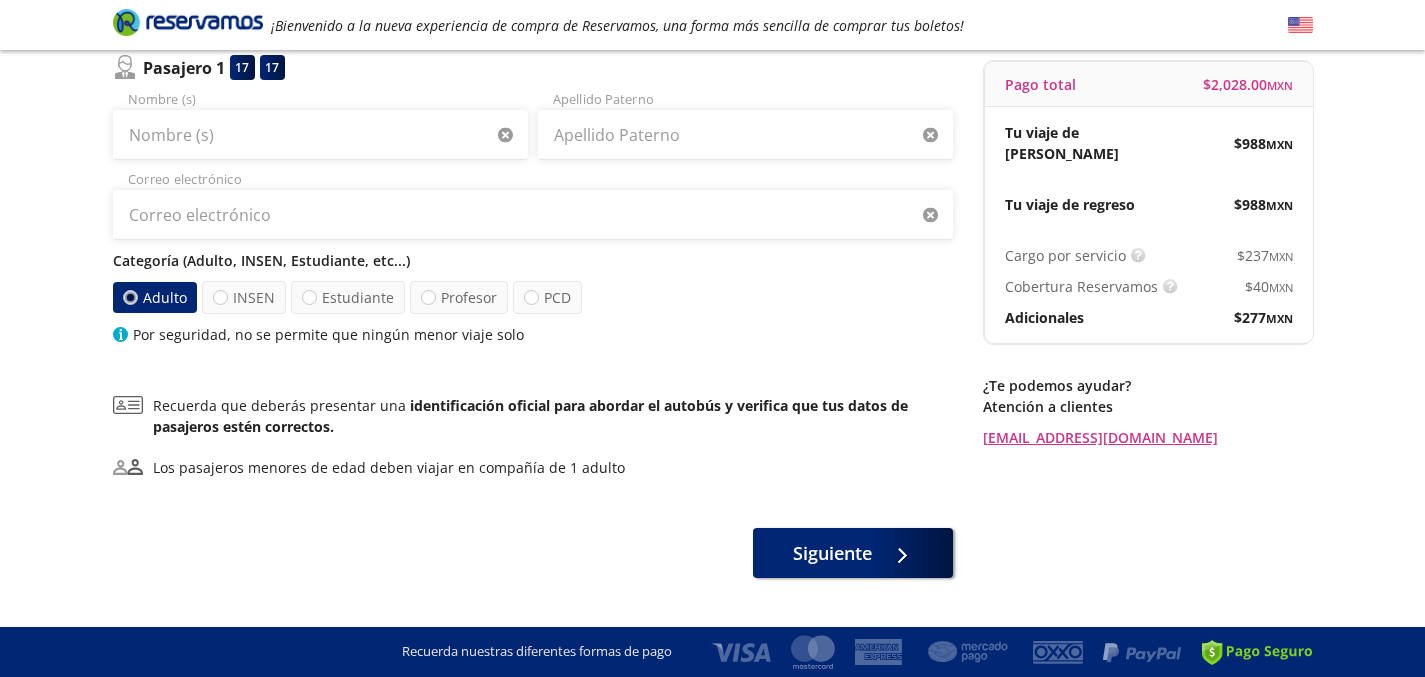 scroll, scrollTop: 230, scrollLeft: 0, axis: vertical 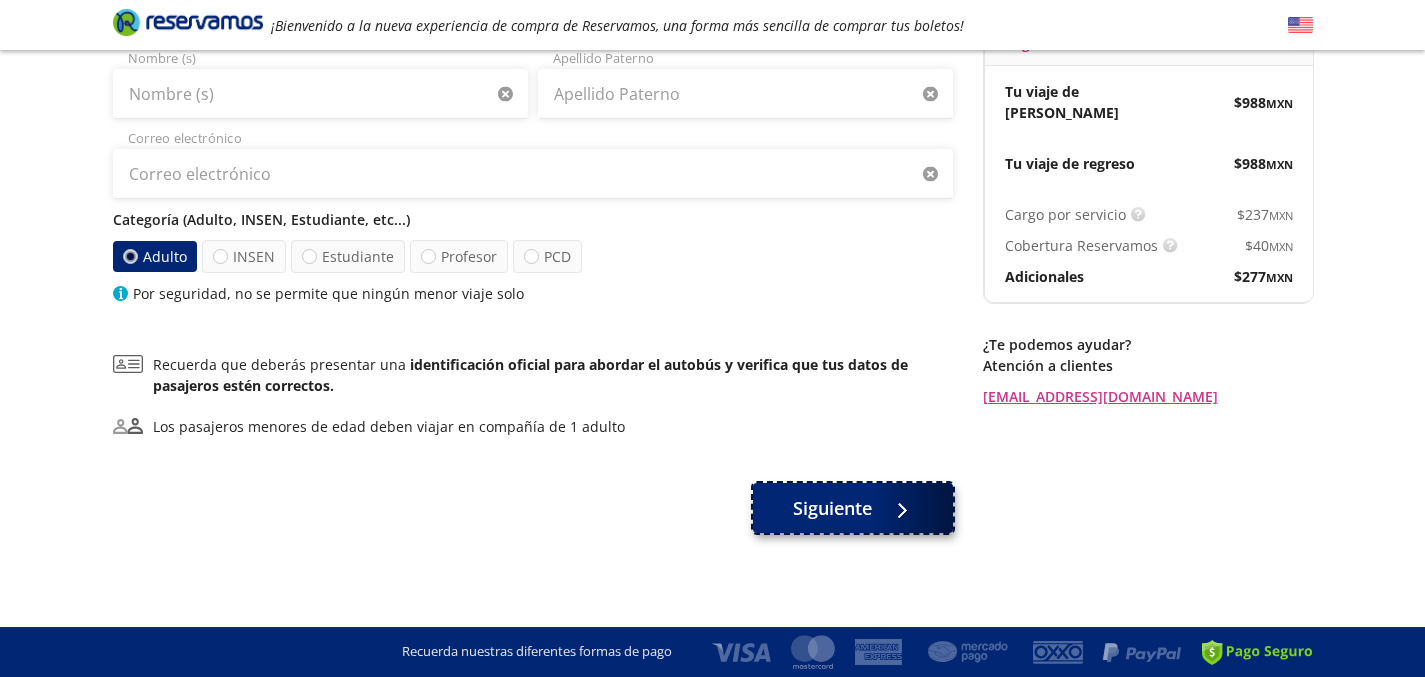 click on "Siguiente" at bounding box center [832, 508] 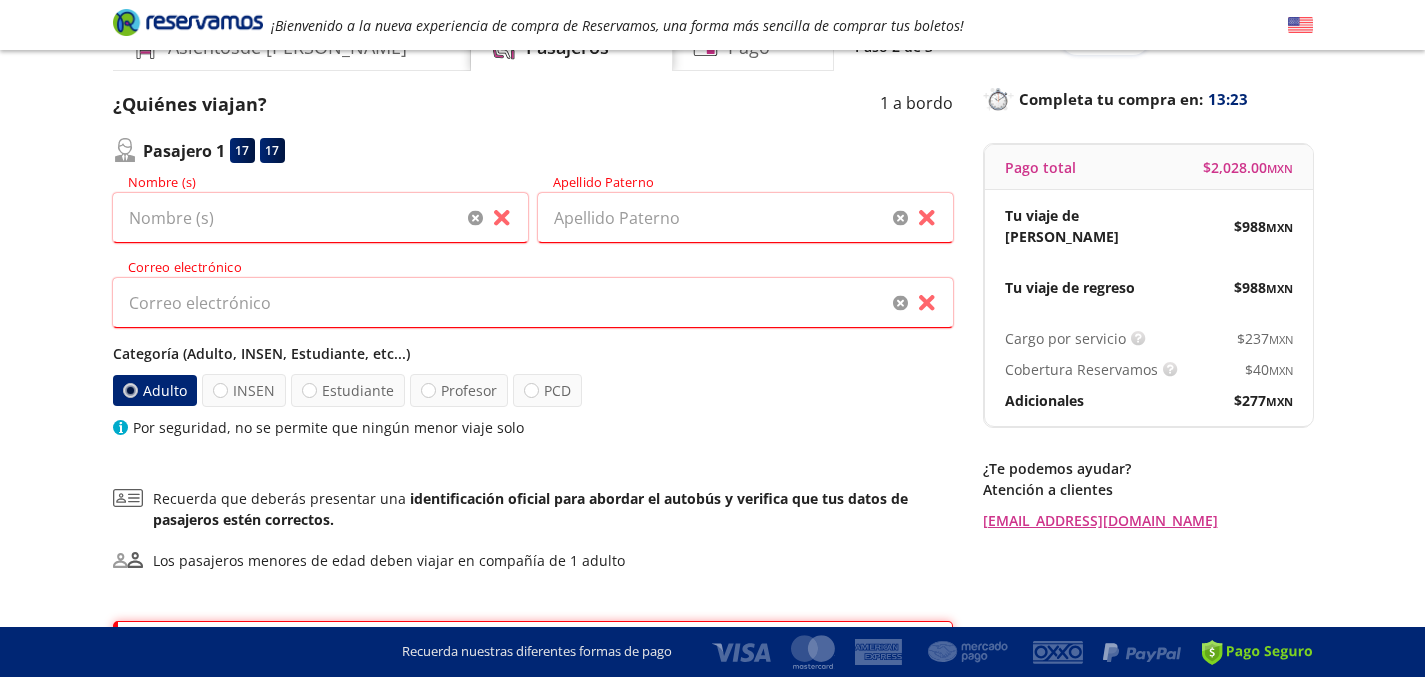 scroll, scrollTop: 51, scrollLeft: 0, axis: vertical 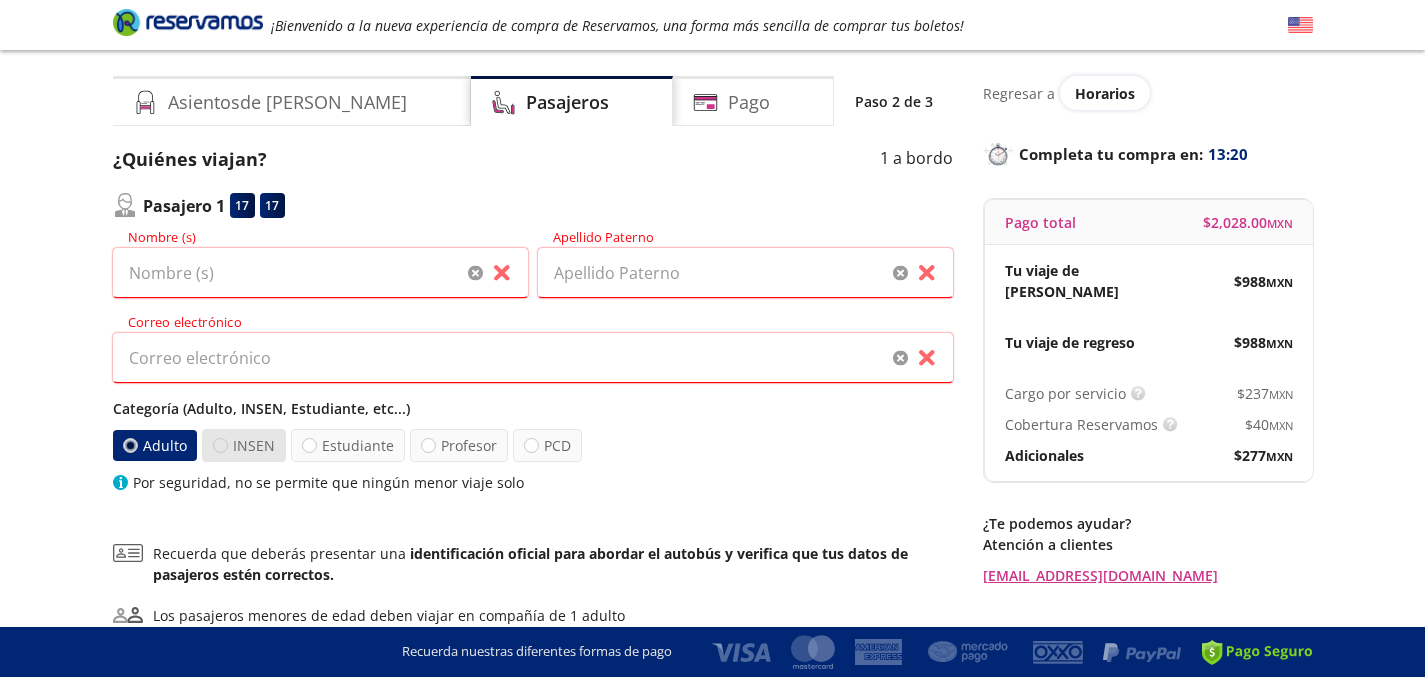 click at bounding box center [220, 445] 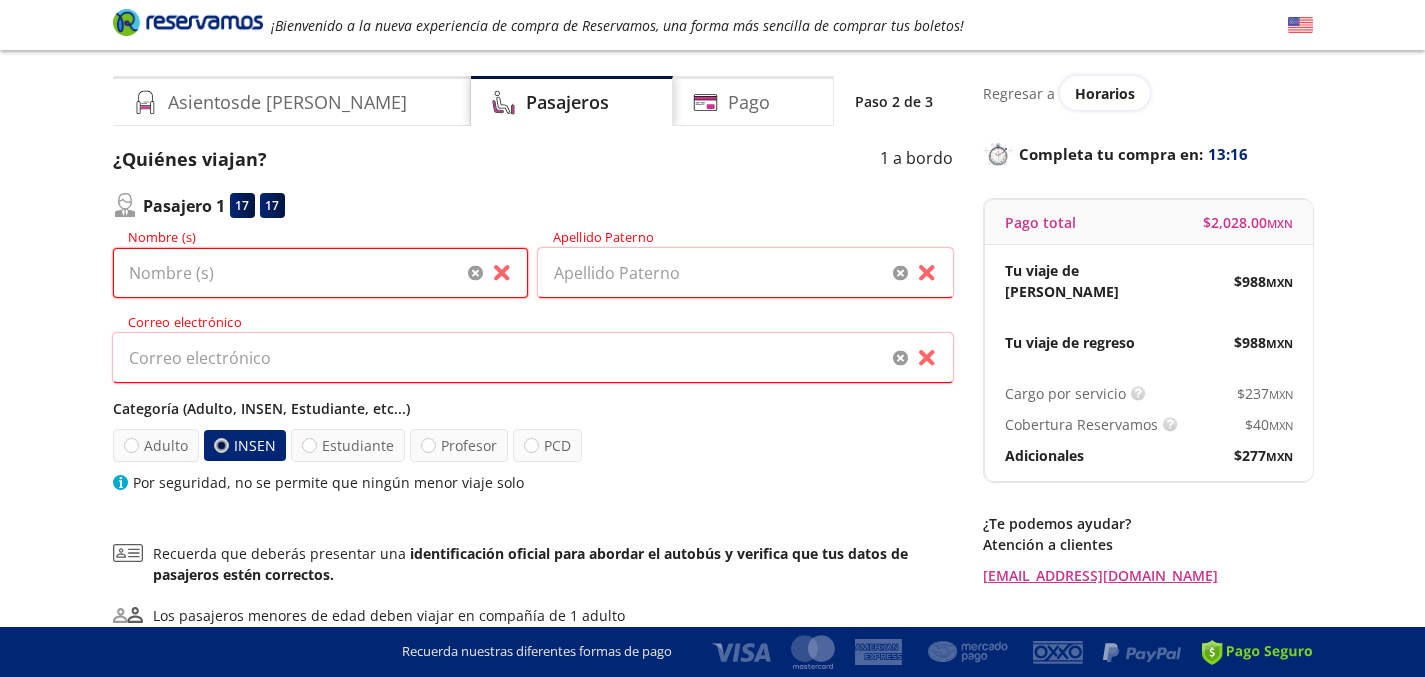 click on "Nombre (s)" at bounding box center [320, 273] 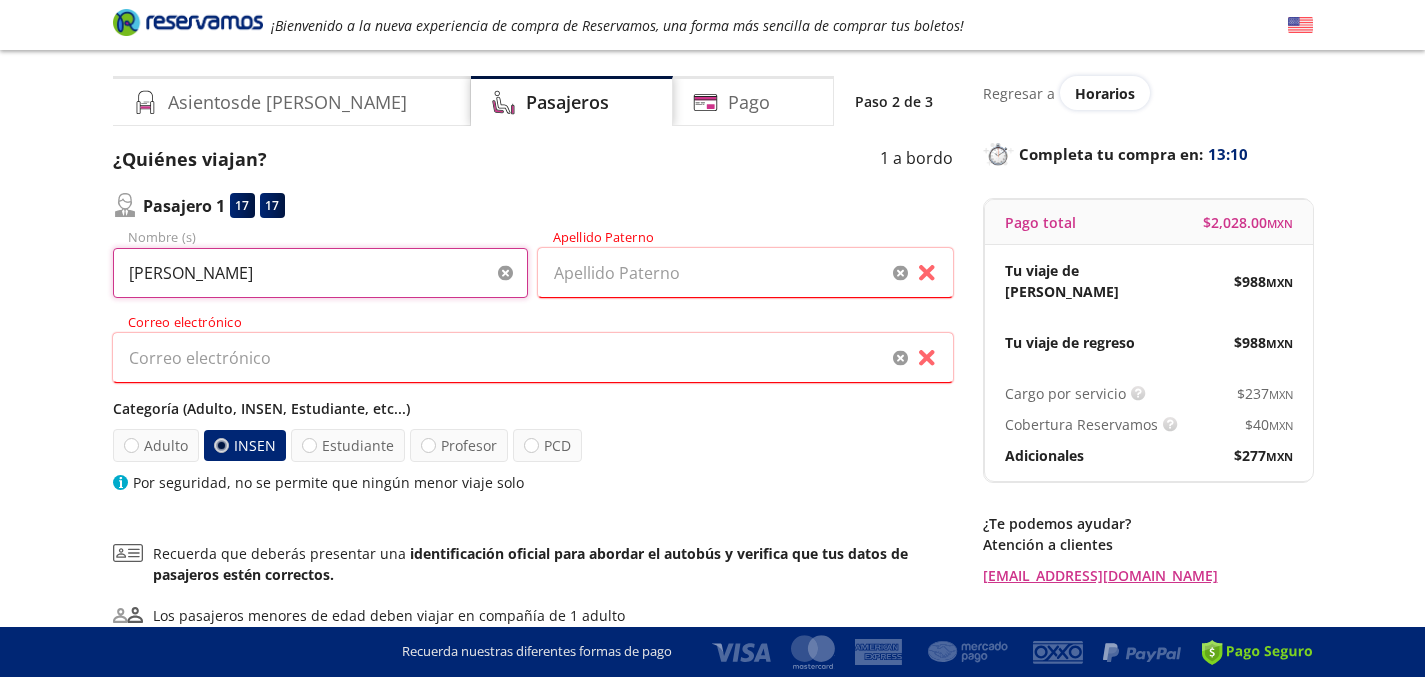 type on "[PERSON_NAME]" 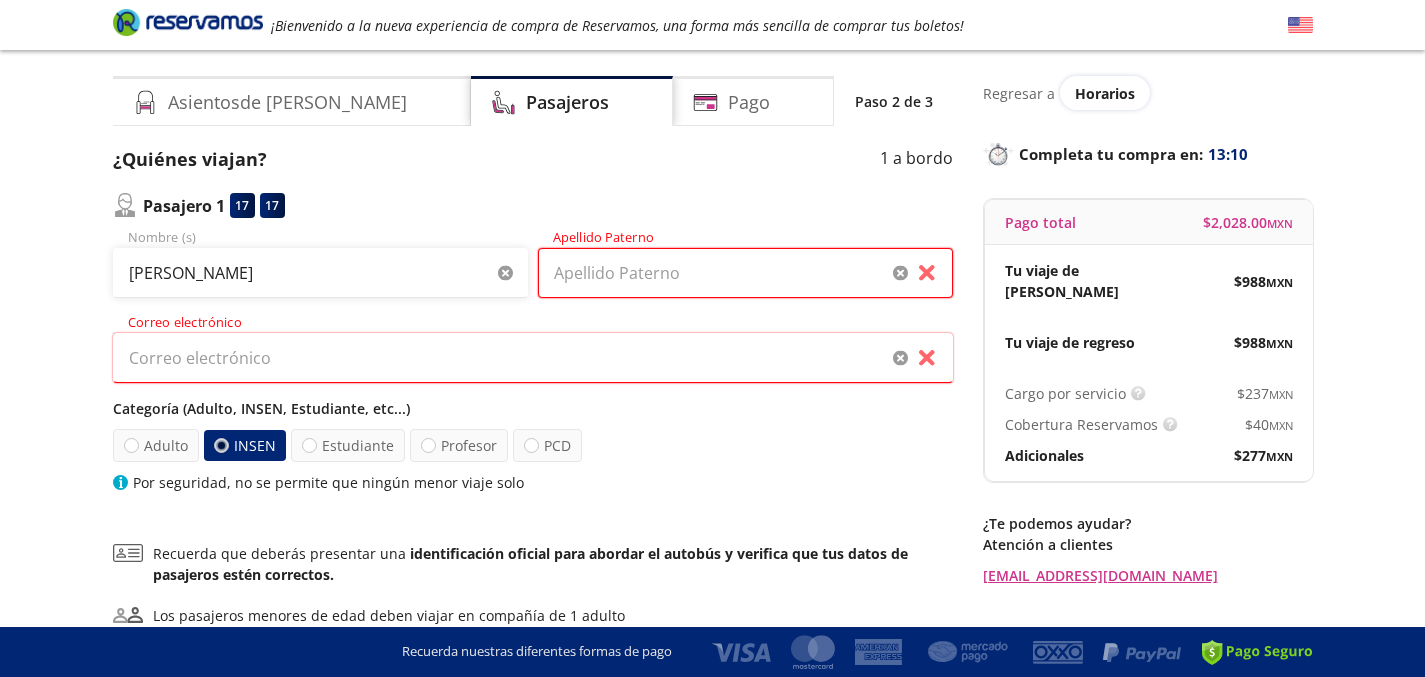 click on "Apellido Paterno" at bounding box center [745, 273] 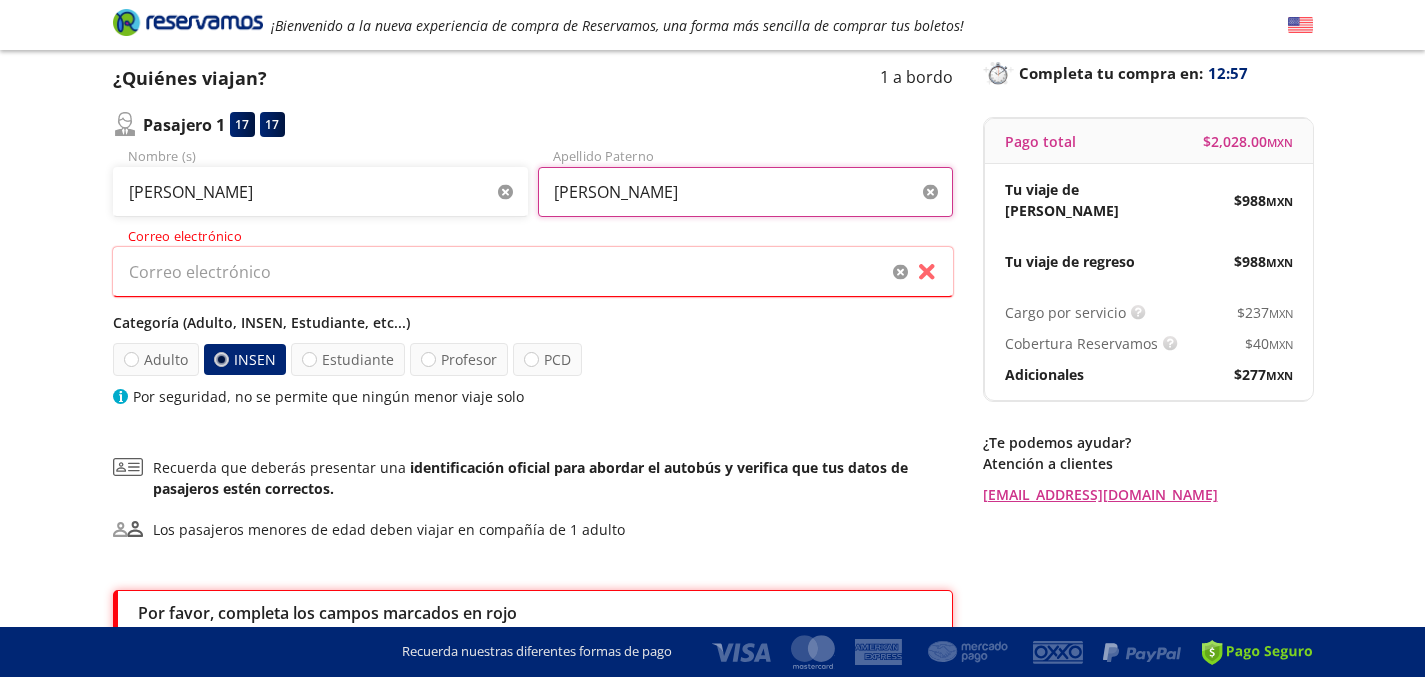scroll, scrollTop: 9, scrollLeft: 0, axis: vertical 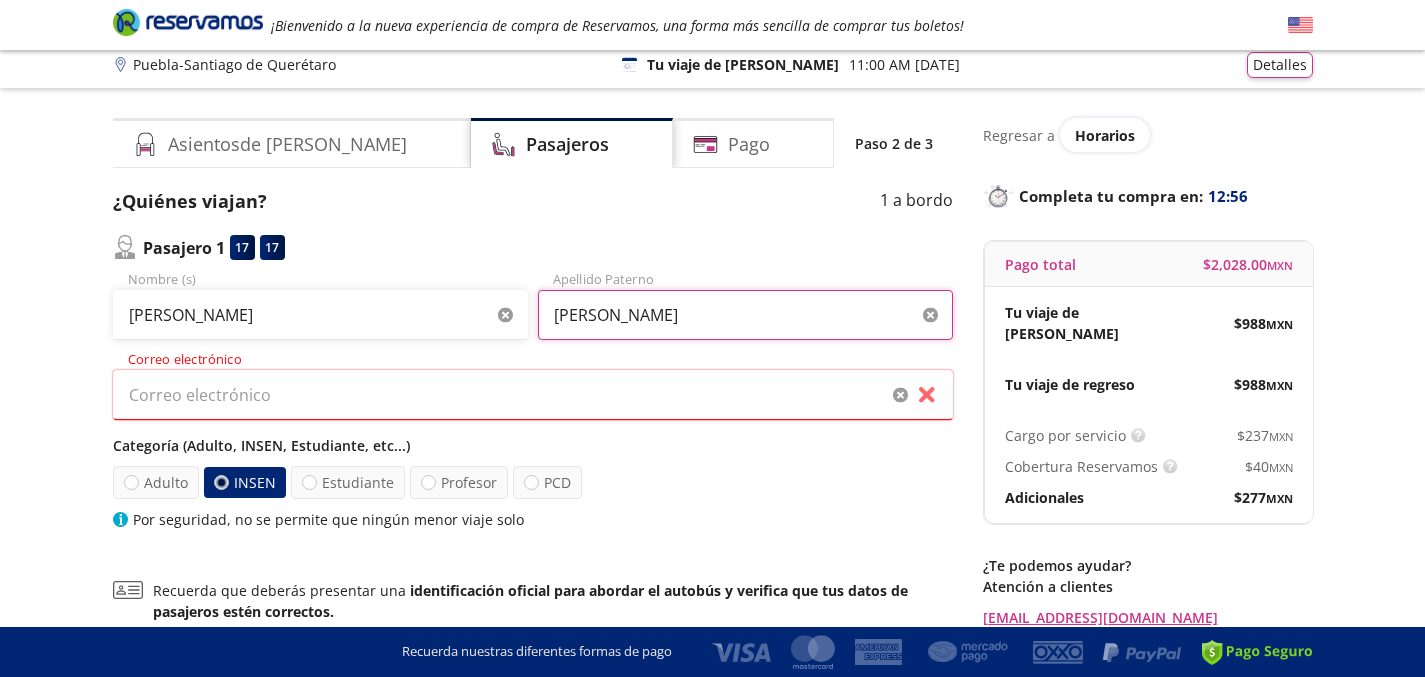 type on "[PERSON_NAME]" 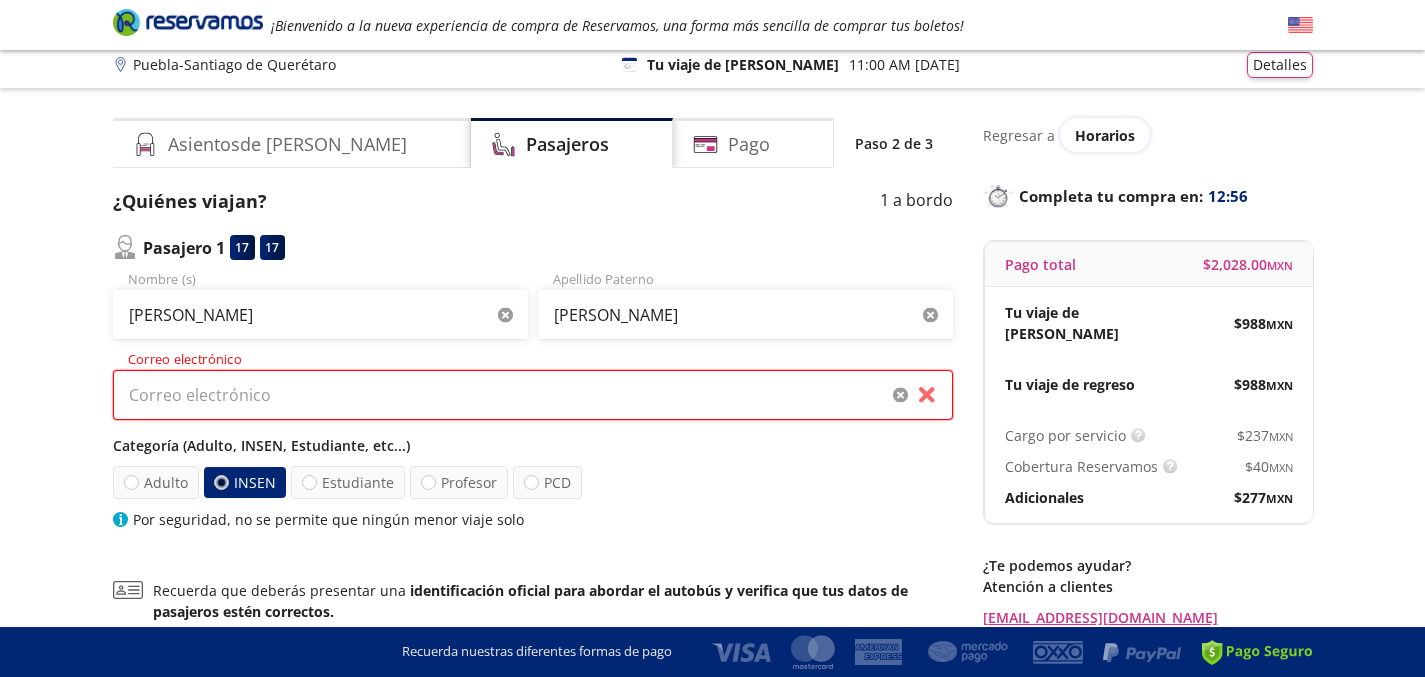 click on "Correo electrónico" at bounding box center (533, 395) 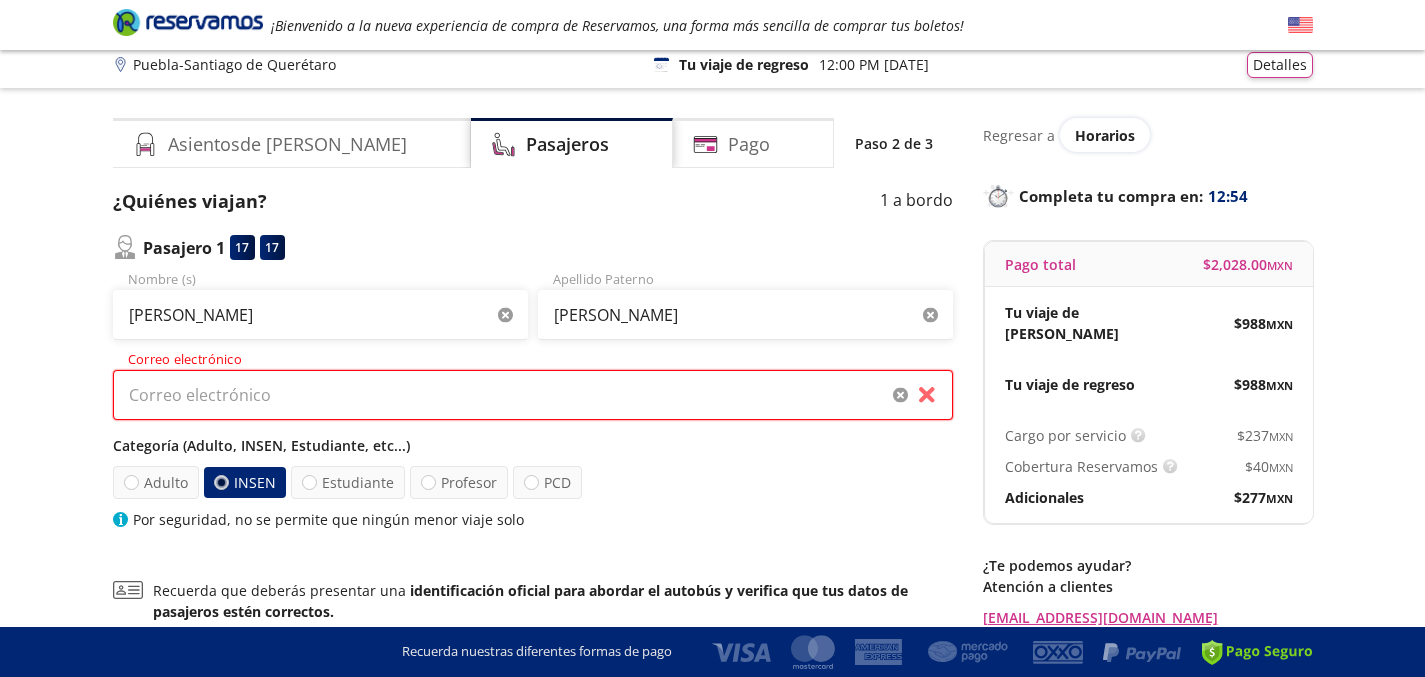 type on "[EMAIL_ADDRESS][DOMAIN_NAME]" 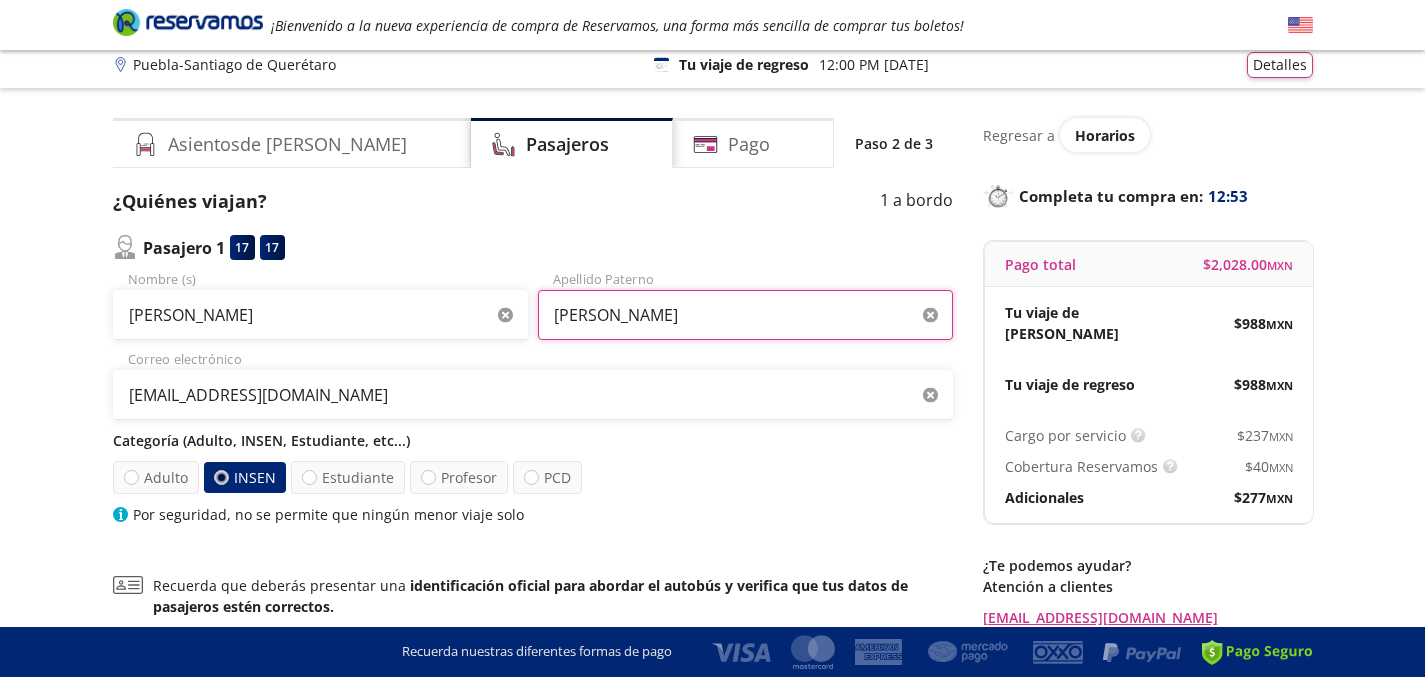 click on "[PERSON_NAME]" at bounding box center [745, 315] 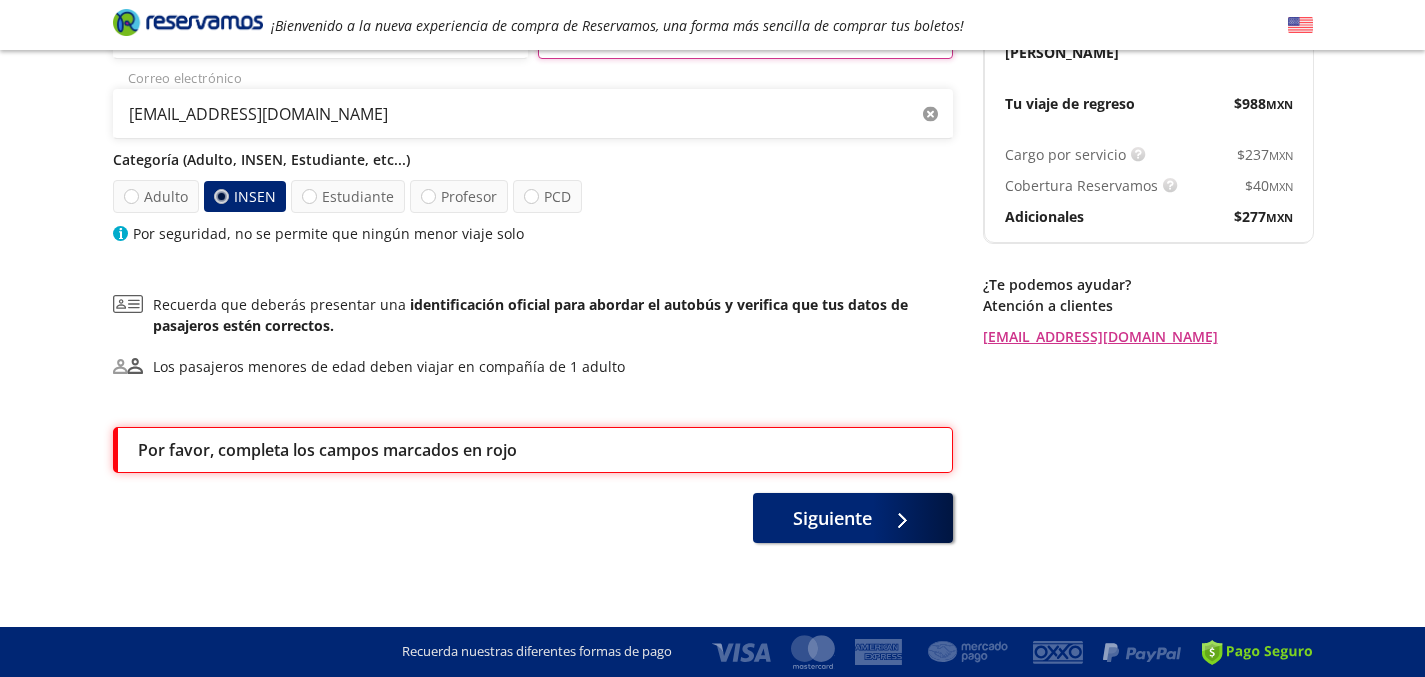 scroll, scrollTop: 296, scrollLeft: 0, axis: vertical 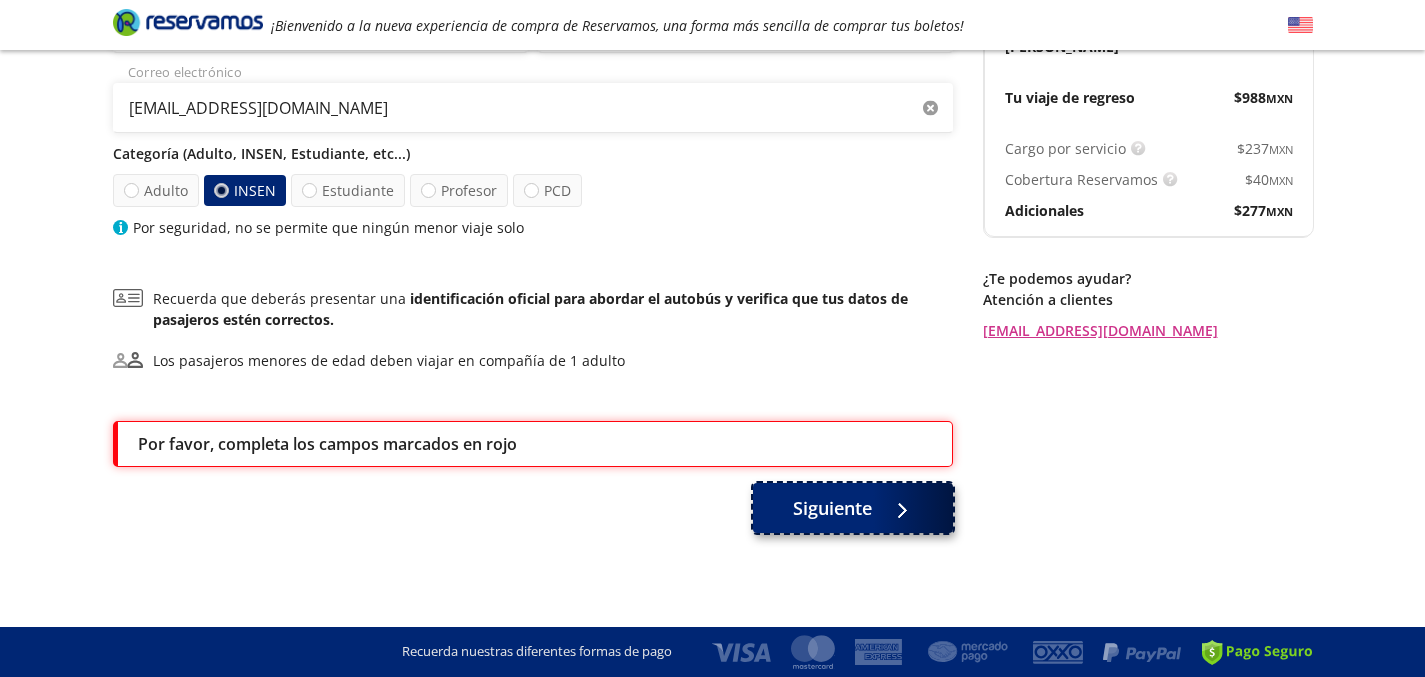 click on "Siguiente" at bounding box center (832, 508) 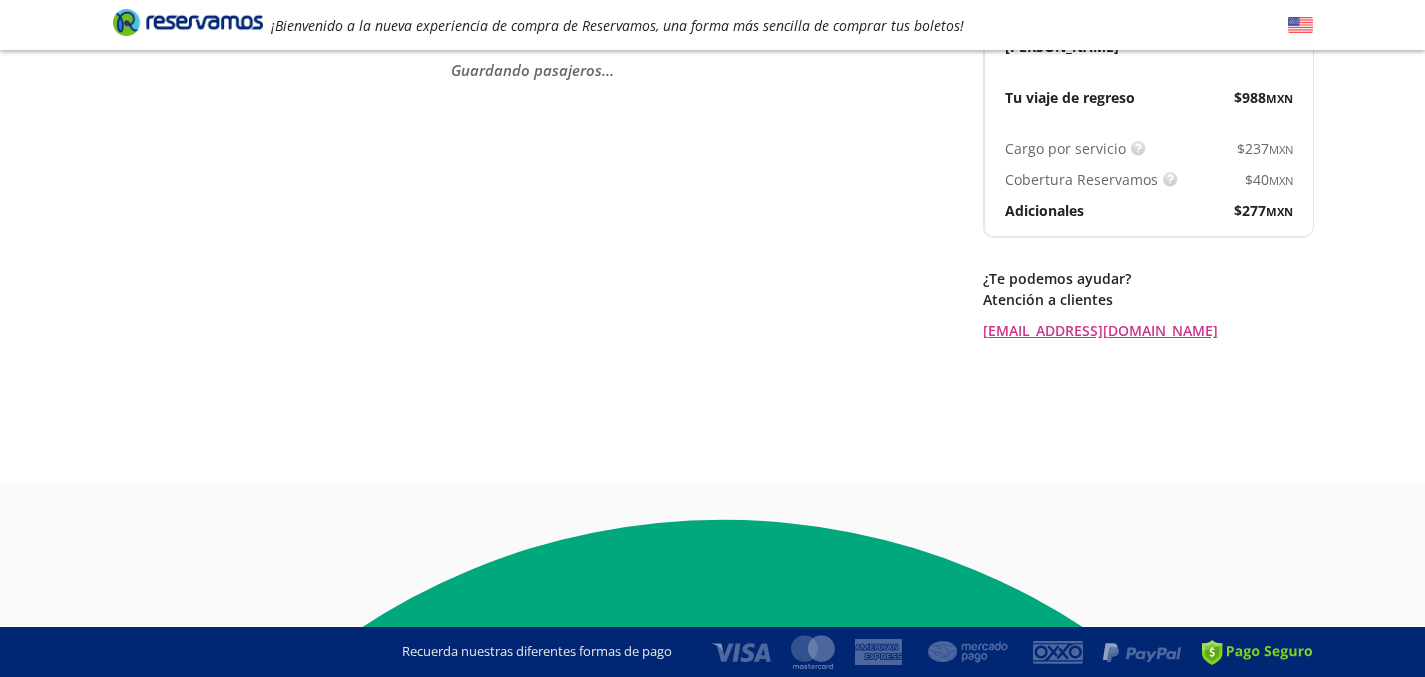 scroll, scrollTop: 0, scrollLeft: 0, axis: both 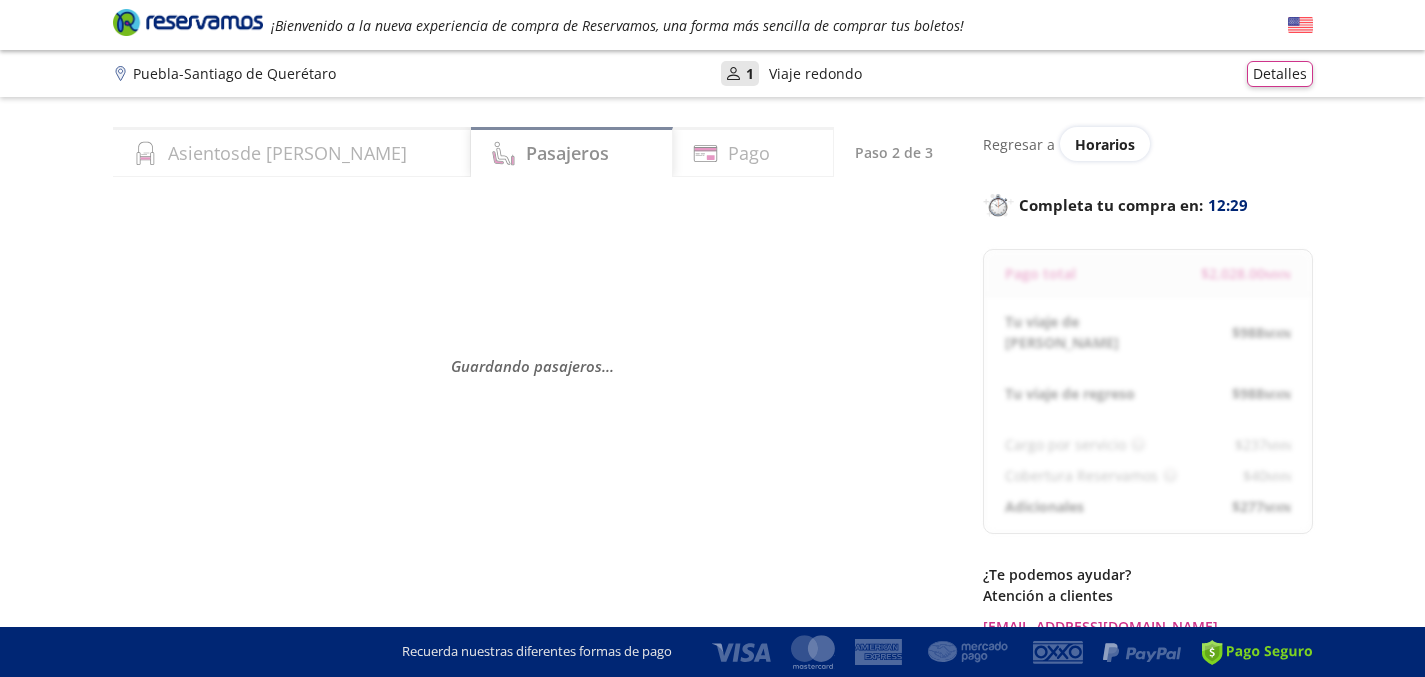 select on "MX" 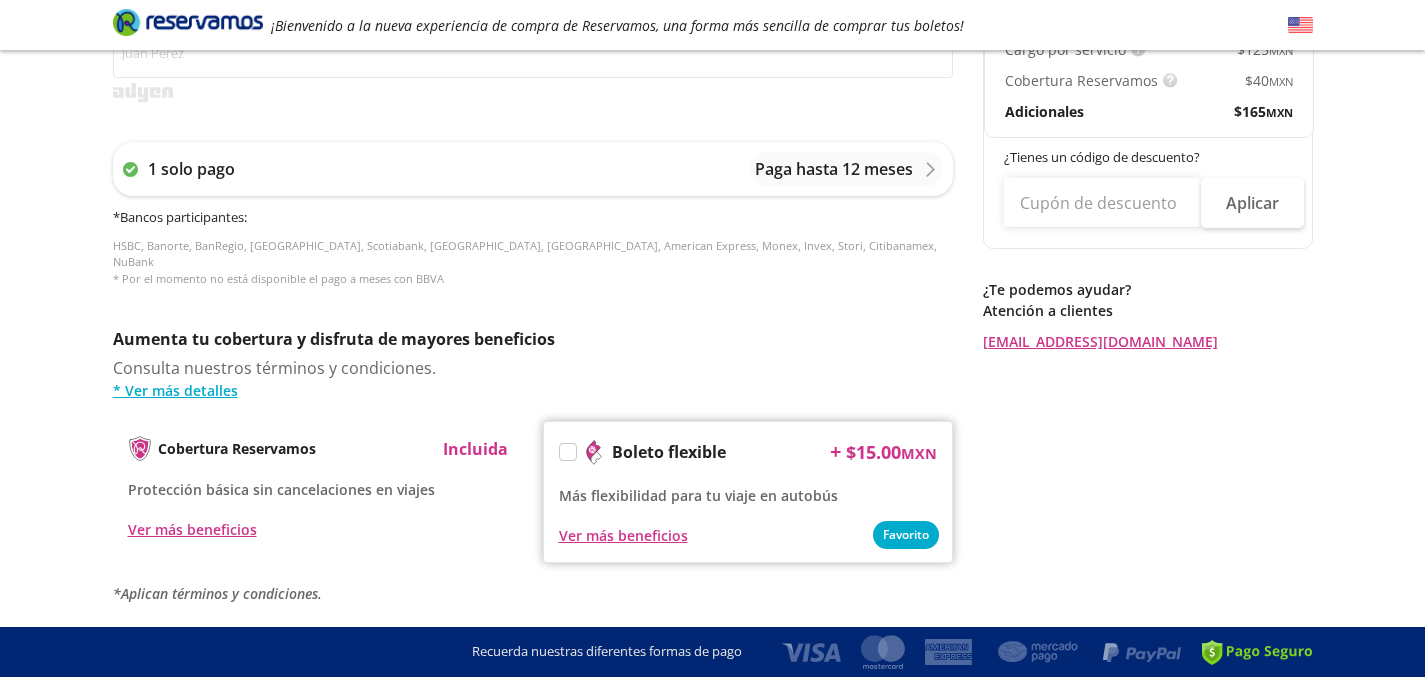 scroll, scrollTop: 406, scrollLeft: 0, axis: vertical 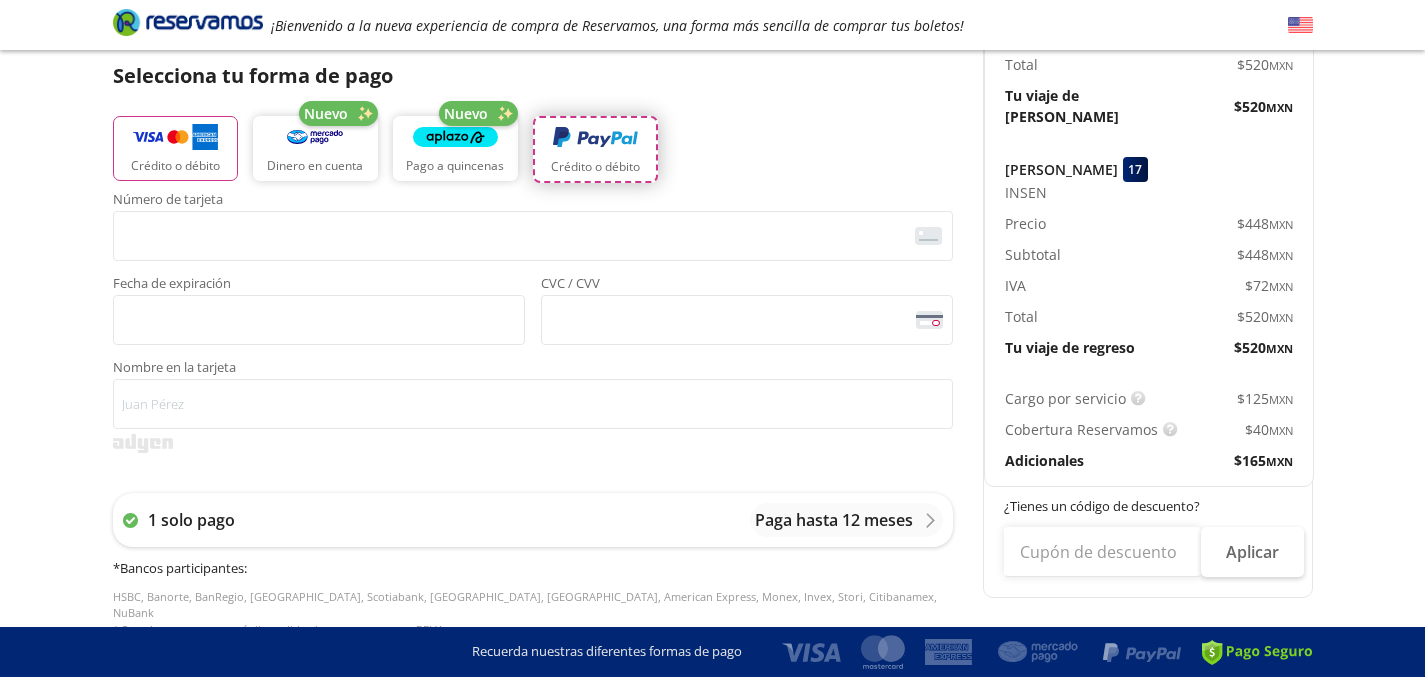 click on "Crédito o débito" at bounding box center [595, 149] 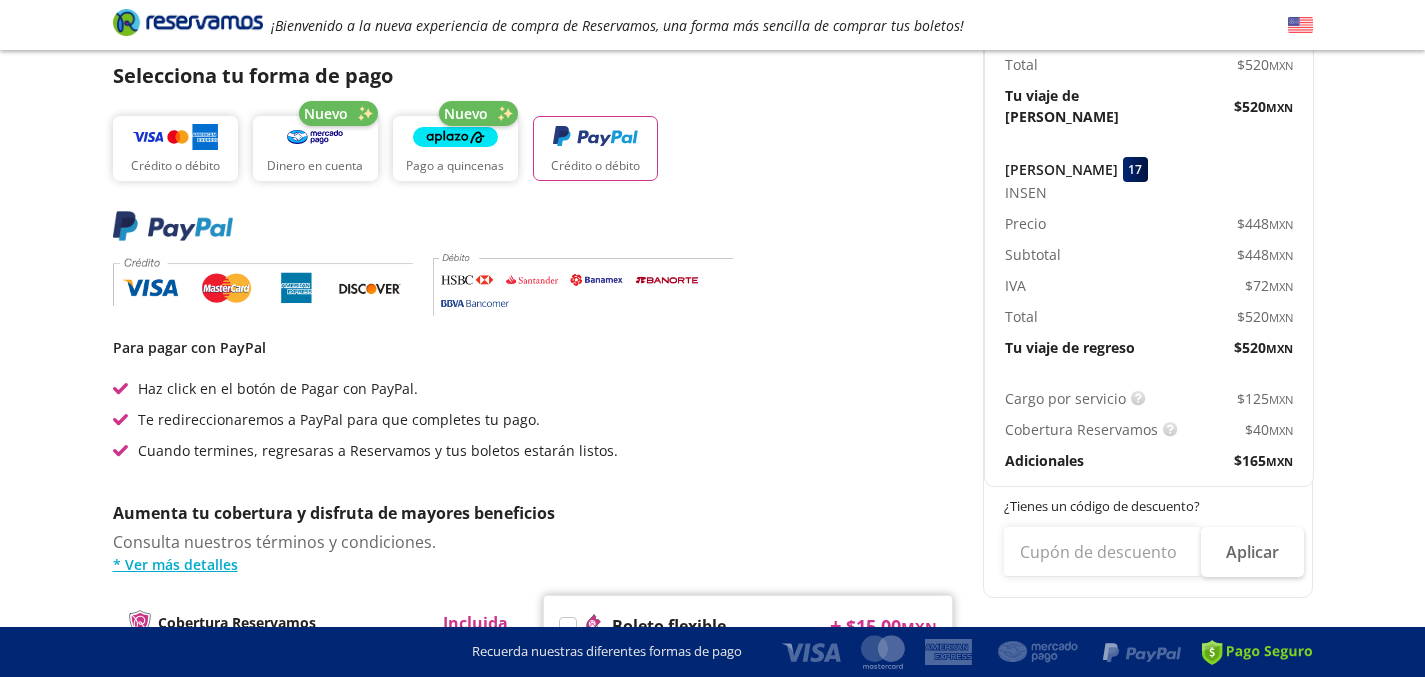 click at bounding box center (263, 282) 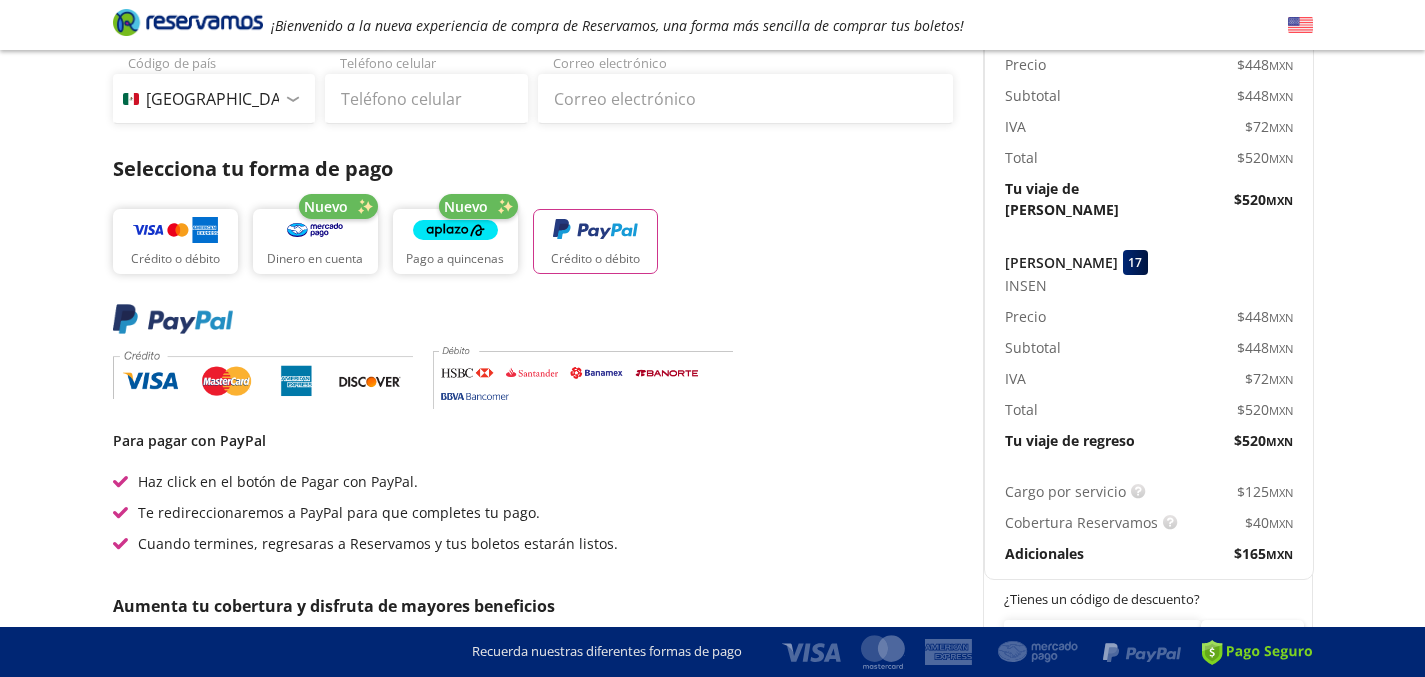 scroll, scrollTop: 311, scrollLeft: 0, axis: vertical 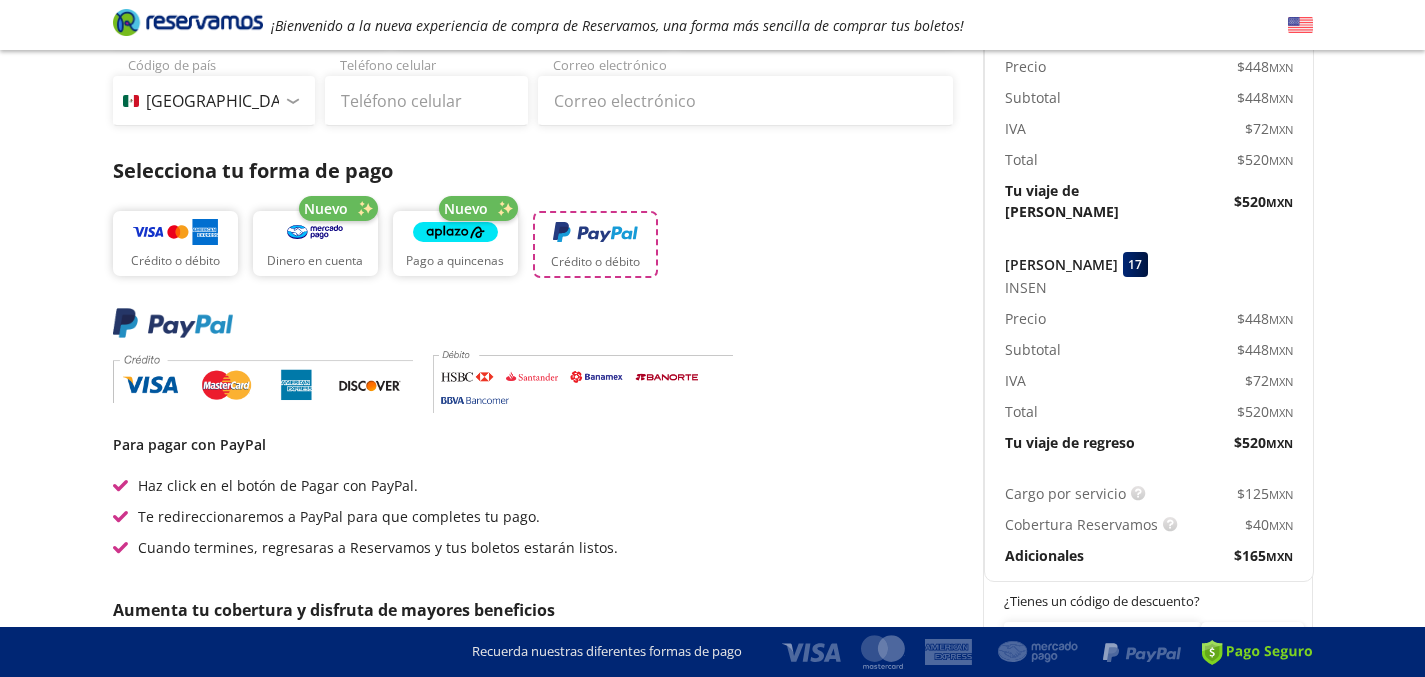click on "Crédito o débito" at bounding box center [595, 262] 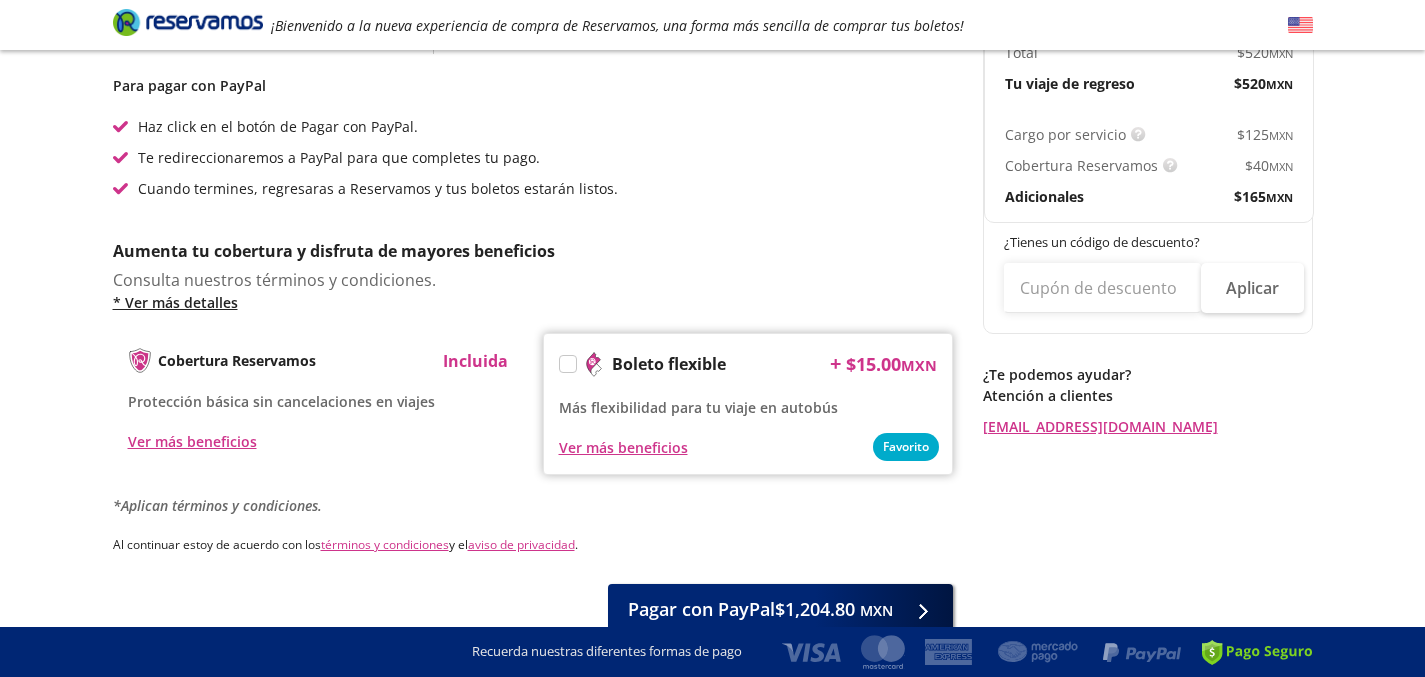scroll, scrollTop: 671, scrollLeft: 0, axis: vertical 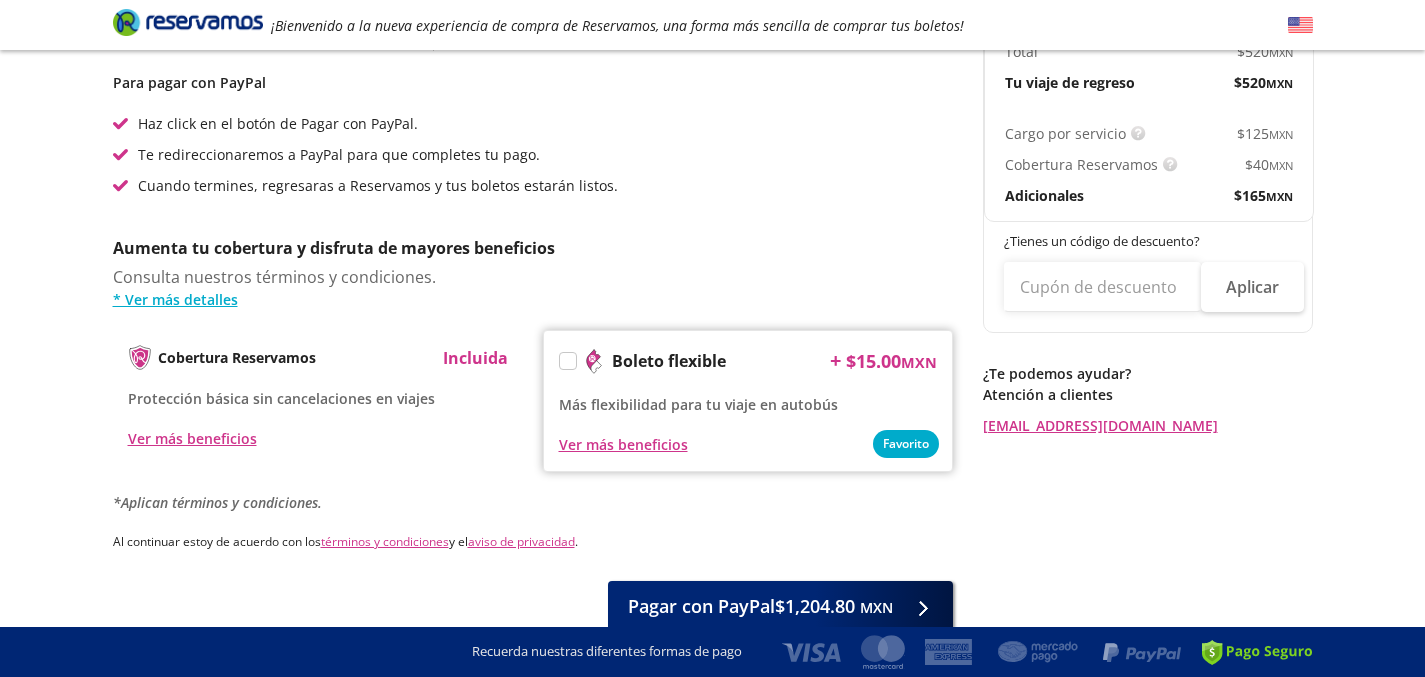 click at bounding box center (568, 361) 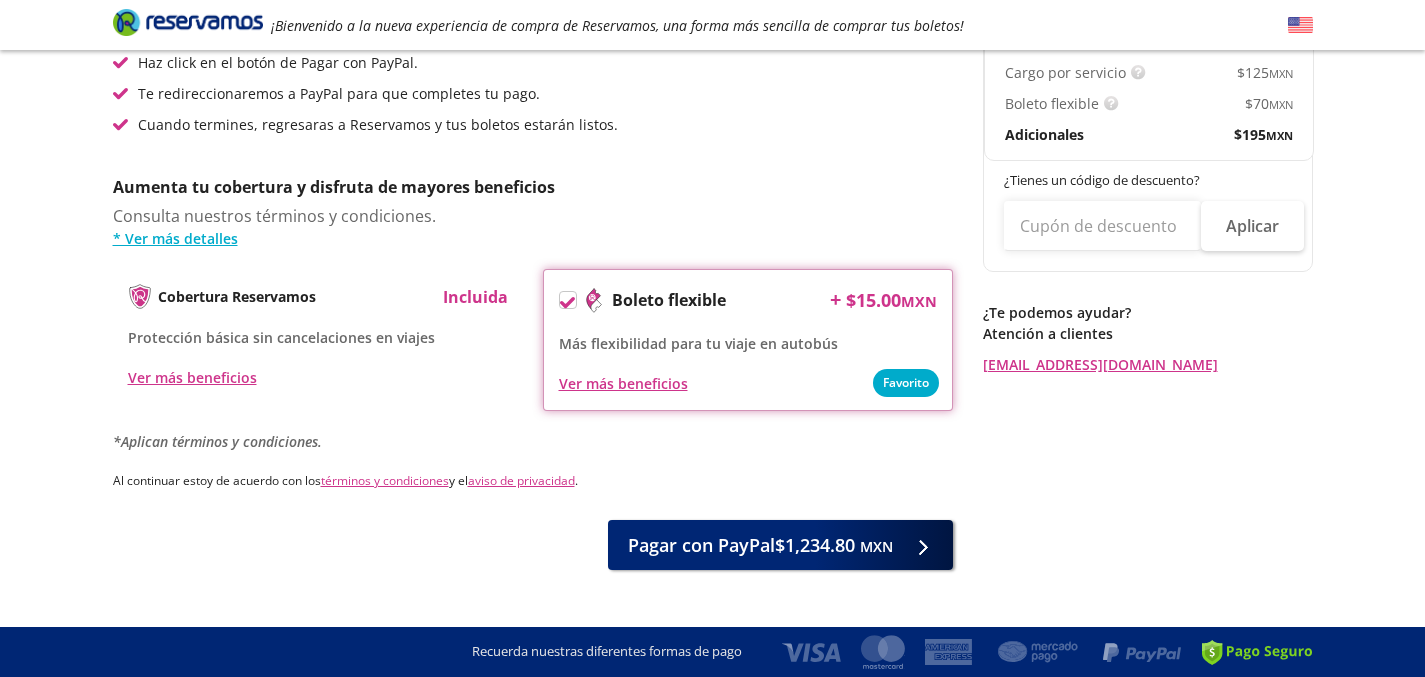 scroll, scrollTop: 765, scrollLeft: 0, axis: vertical 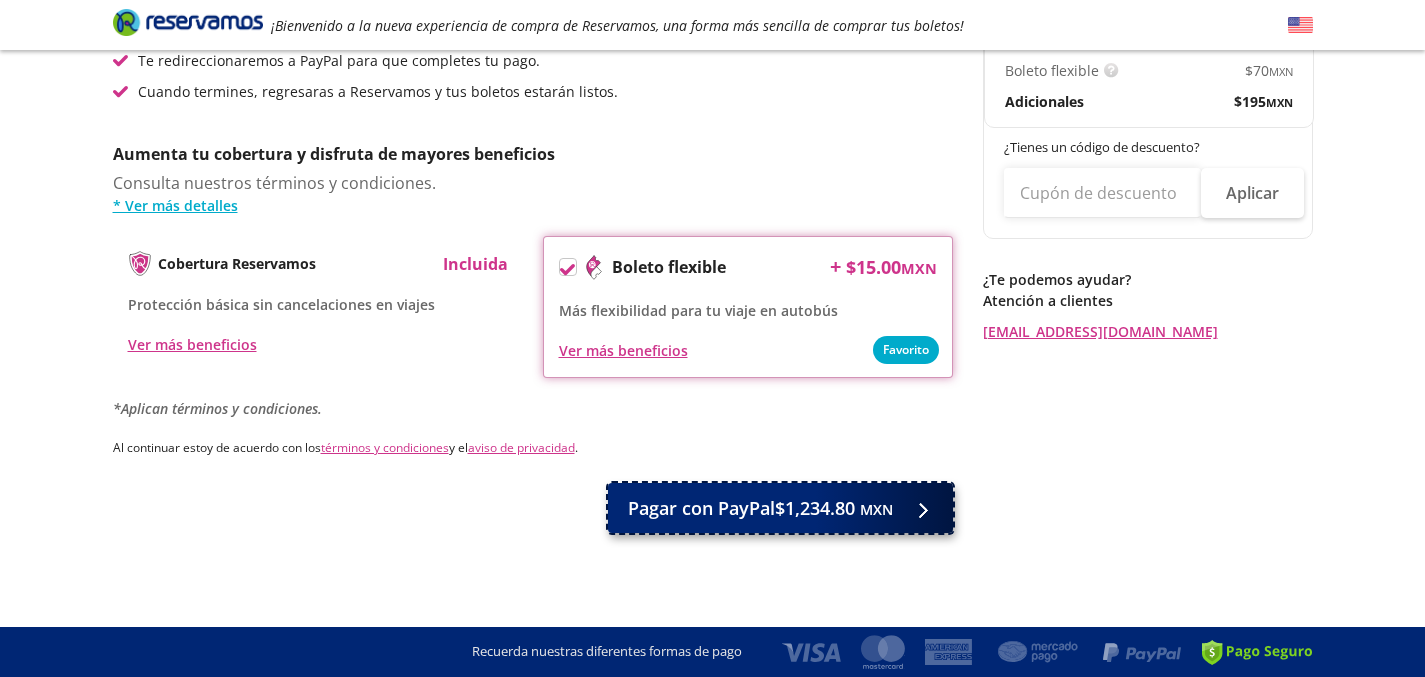 click on "Pagar con PayPal  $1,234.80   MXN" at bounding box center (760, 508) 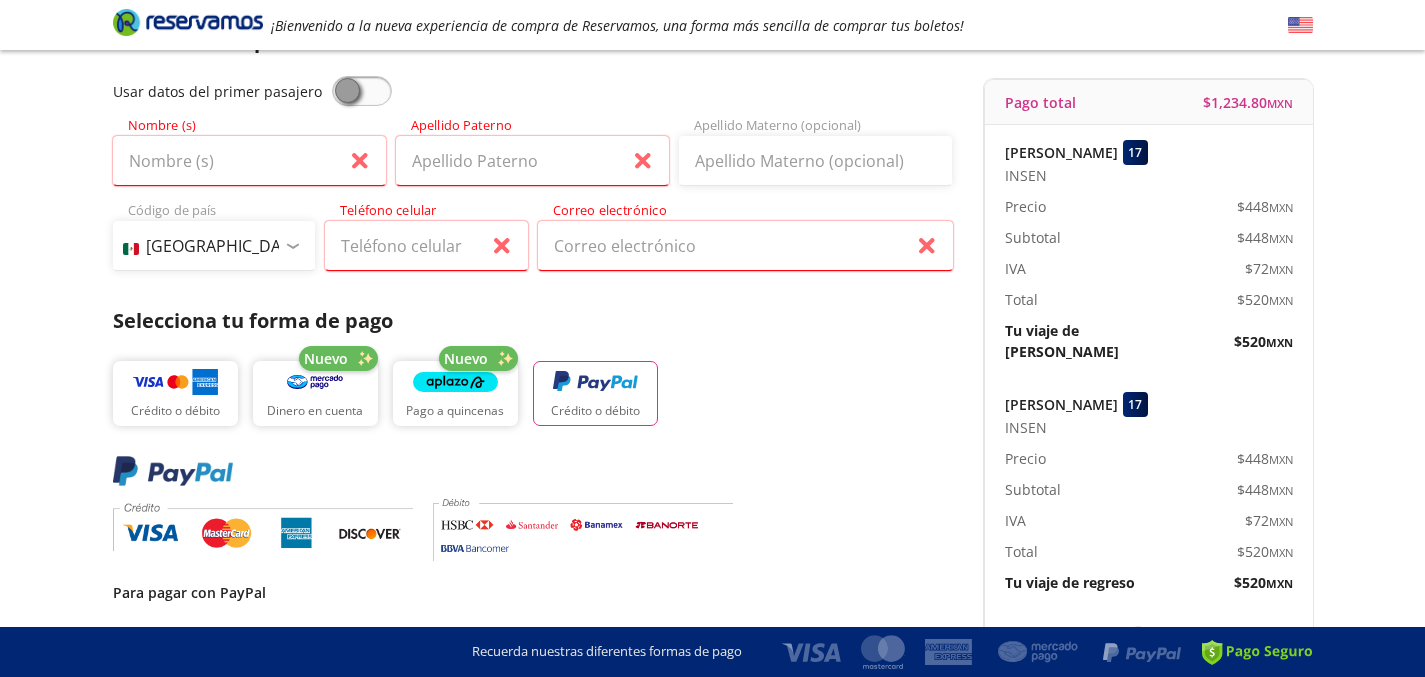 scroll, scrollTop: 139, scrollLeft: 0, axis: vertical 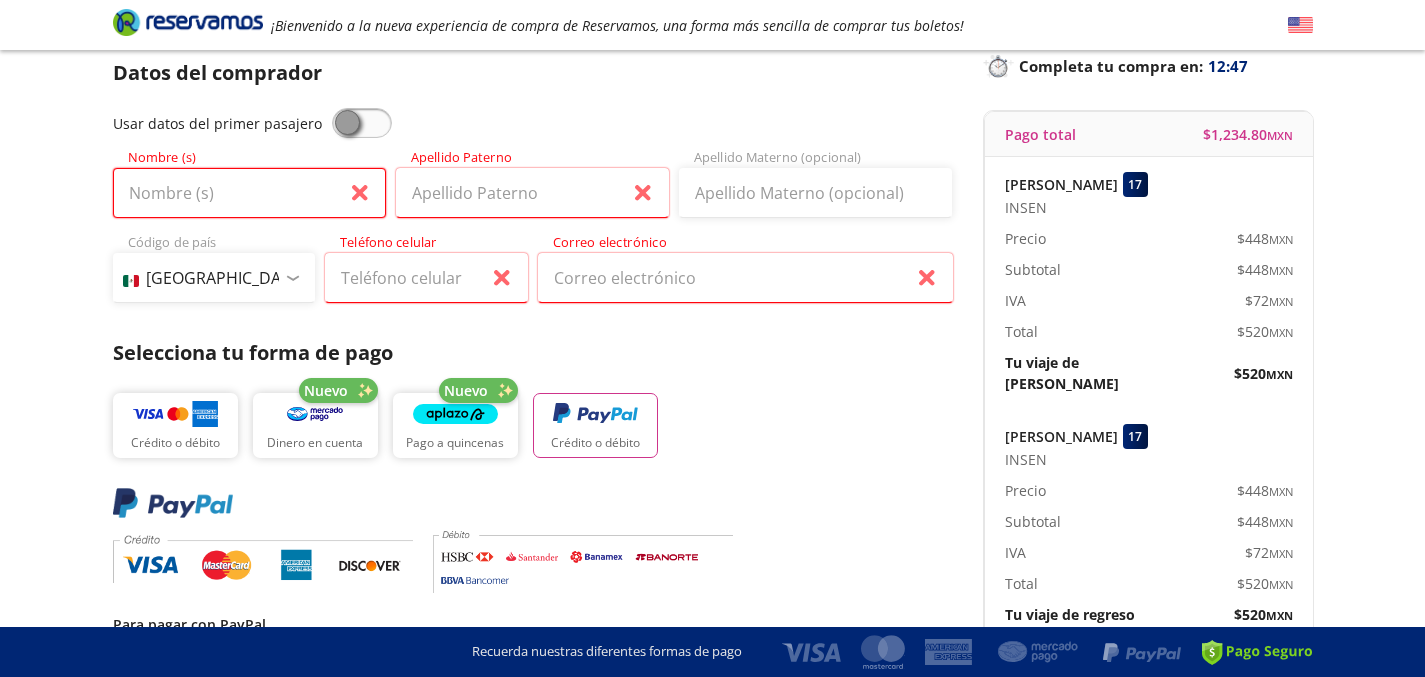 click on "Nombre (s)" at bounding box center (249, 193) 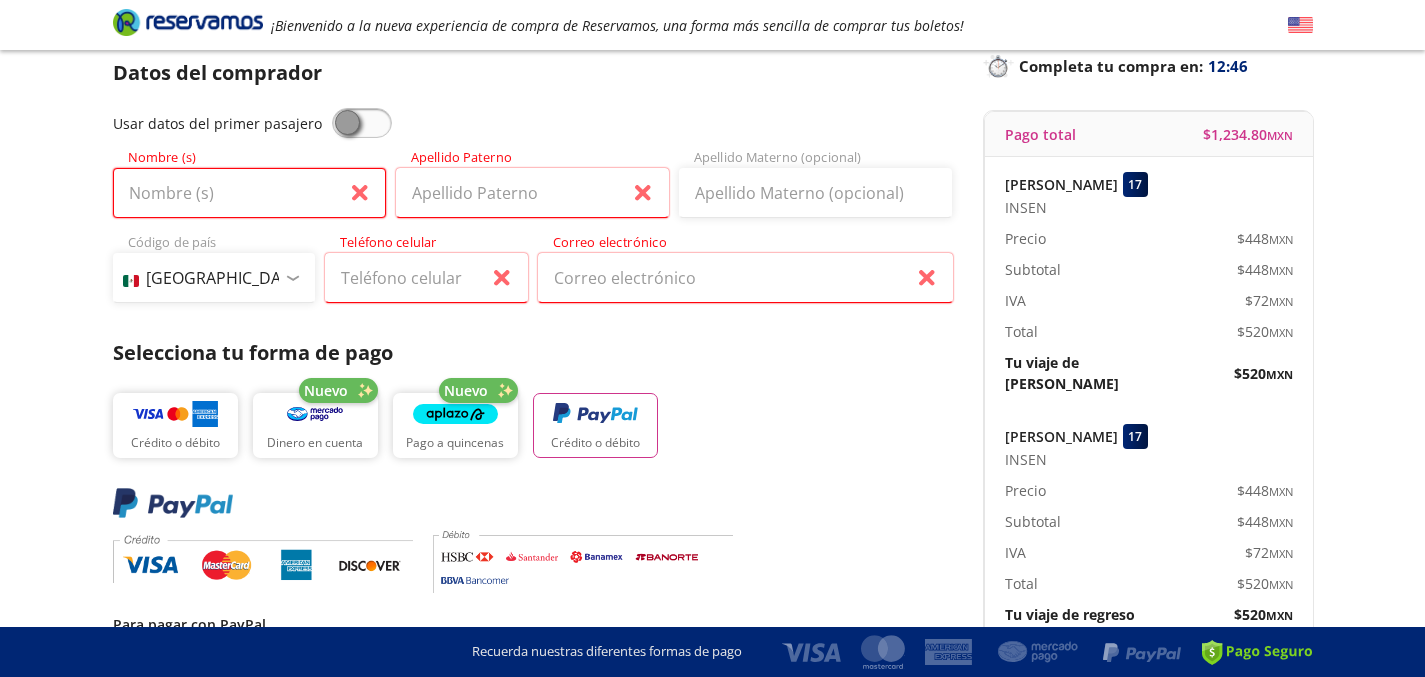 click on "Nombre (s)" at bounding box center [249, 193] 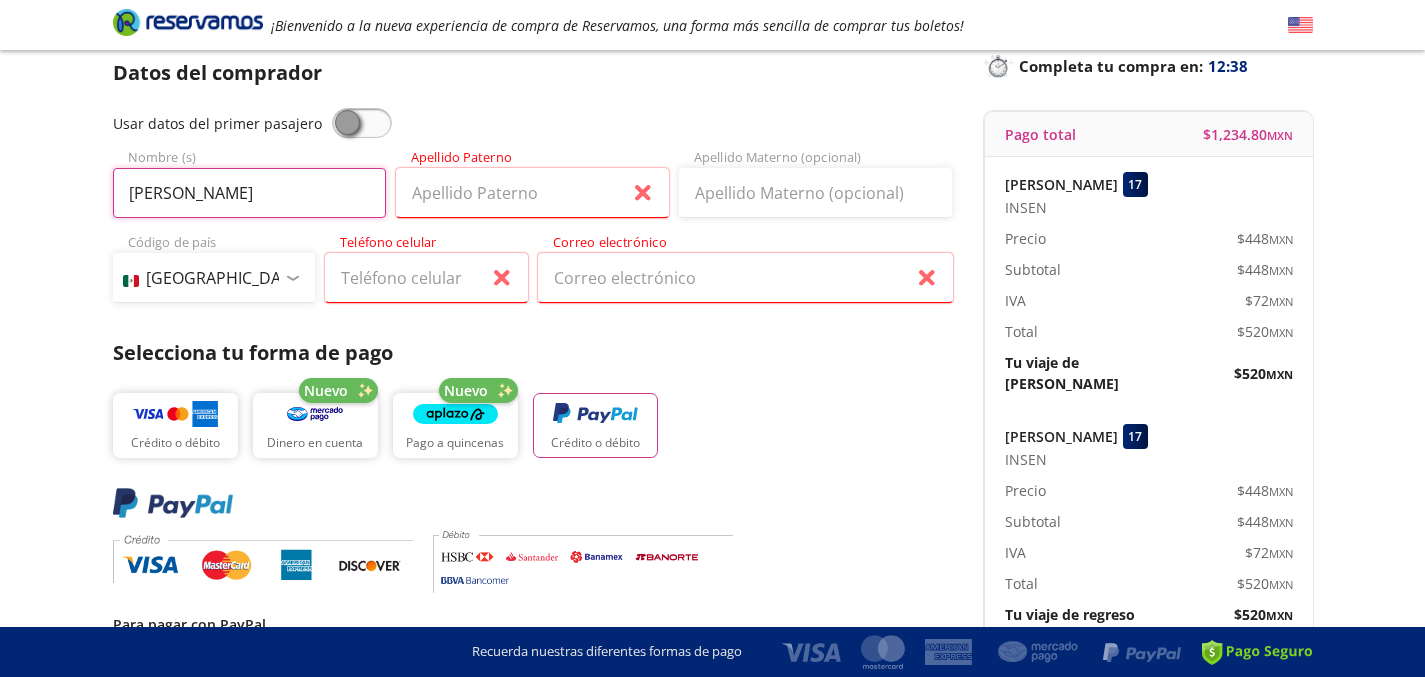 type on "[PERSON_NAME]" 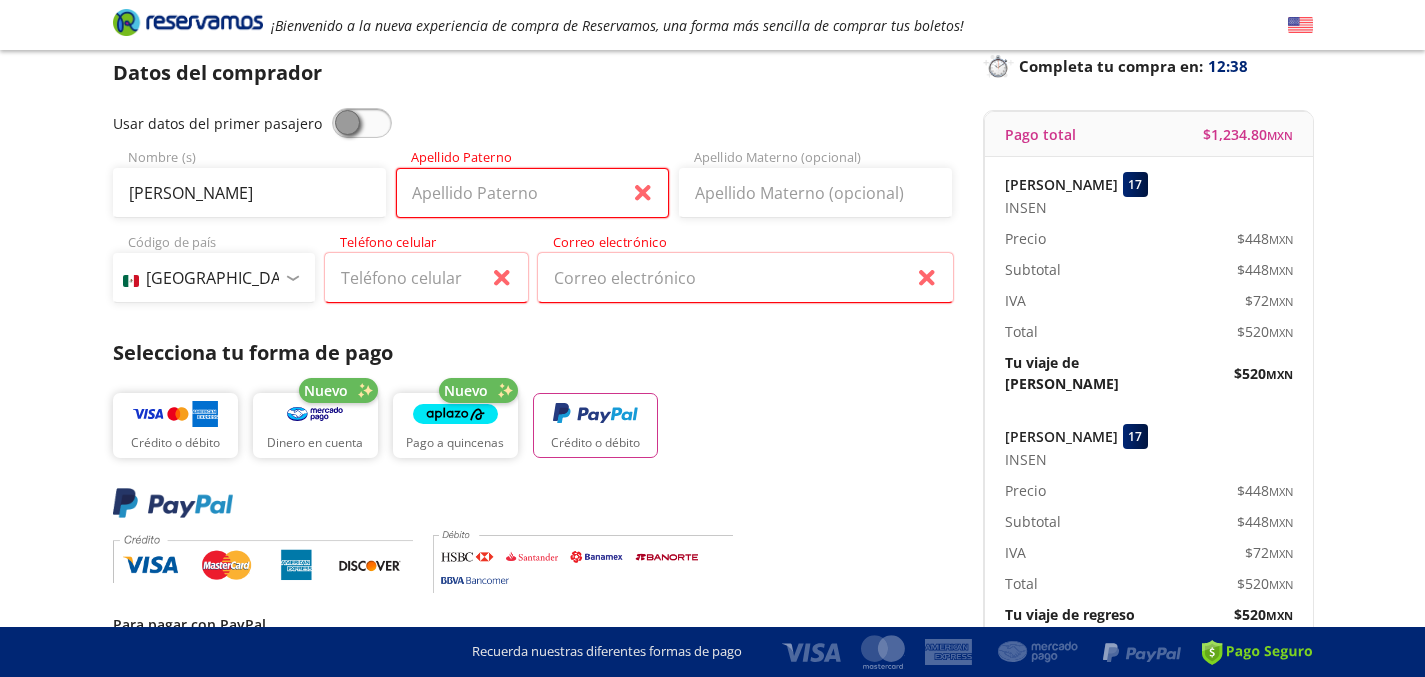 click on "Apellido Paterno" at bounding box center [532, 193] 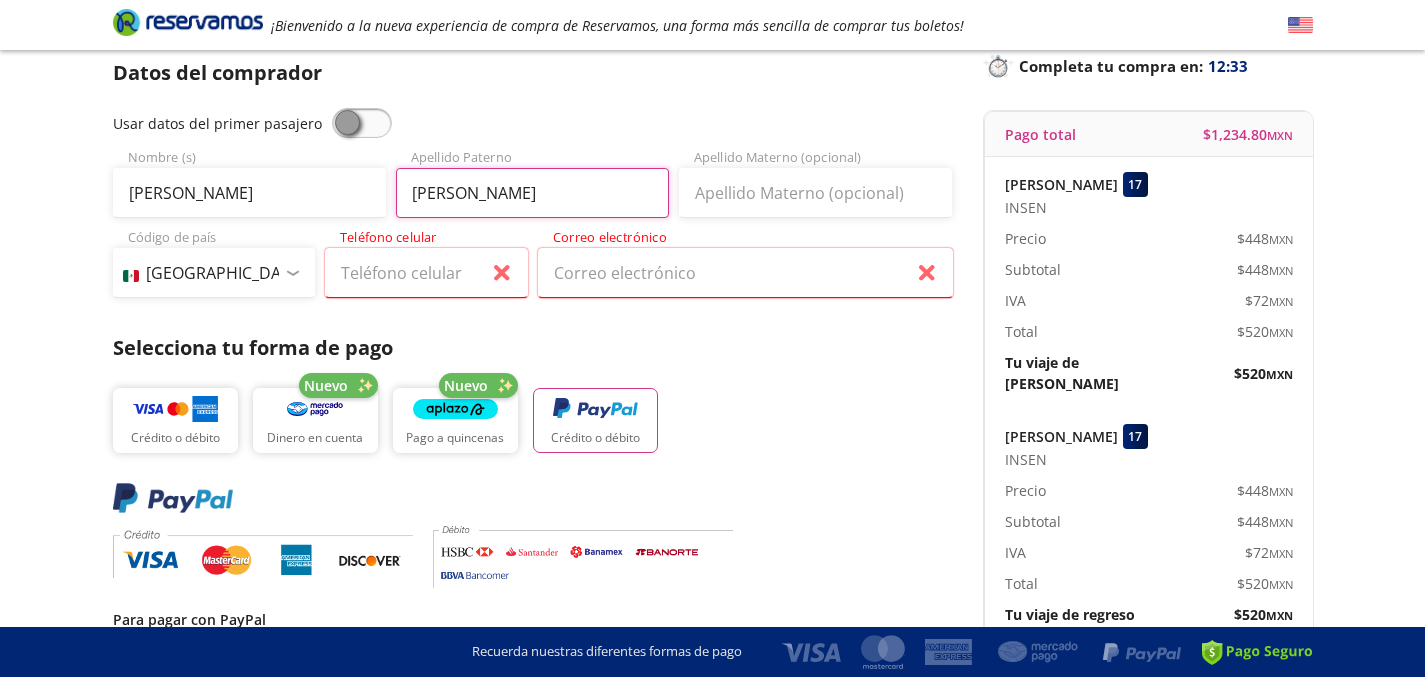 type on "[PERSON_NAME]" 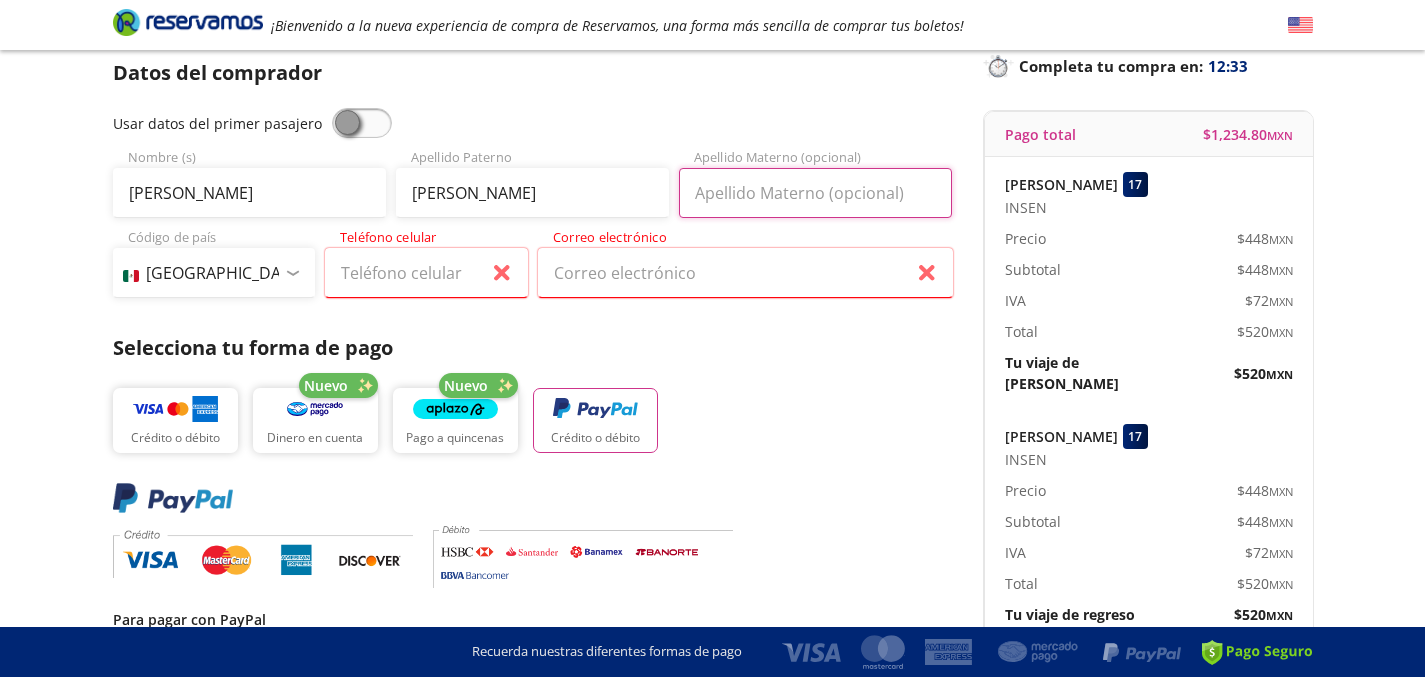 click on "Apellido Materno (opcional)" at bounding box center (815, 193) 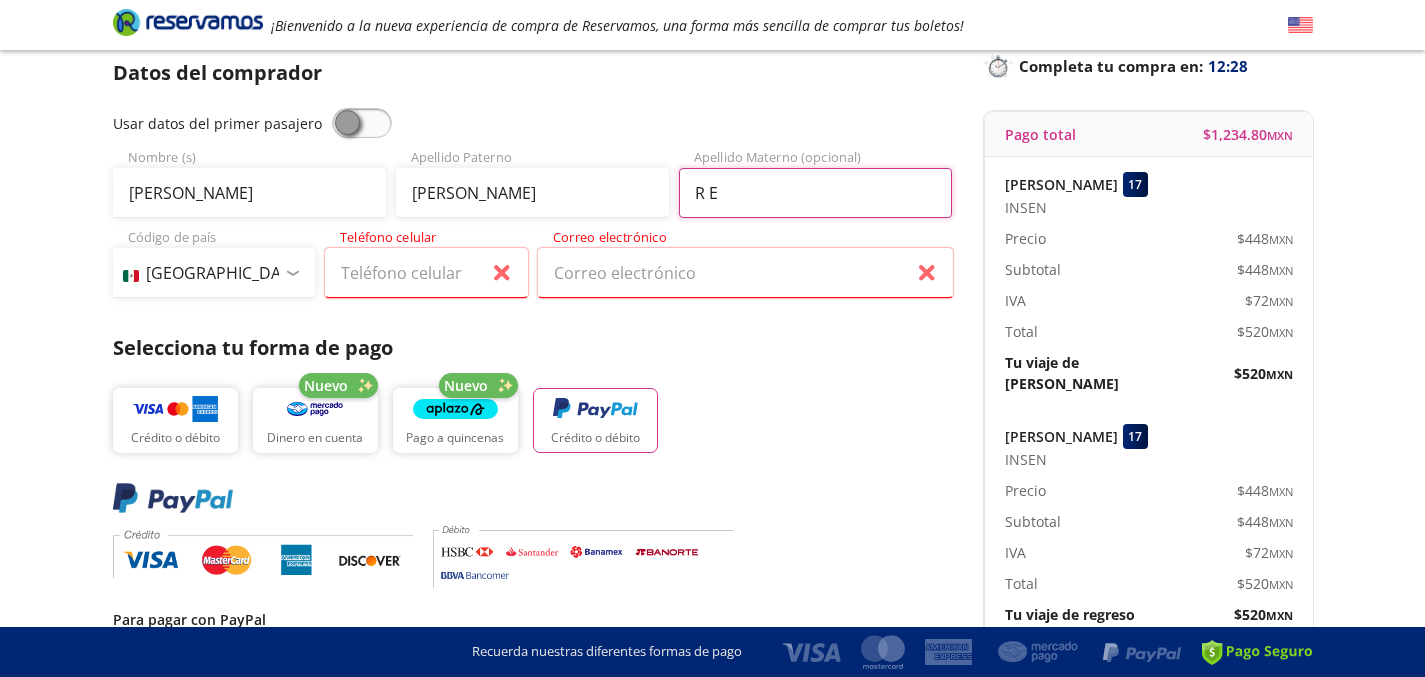 type on "R E" 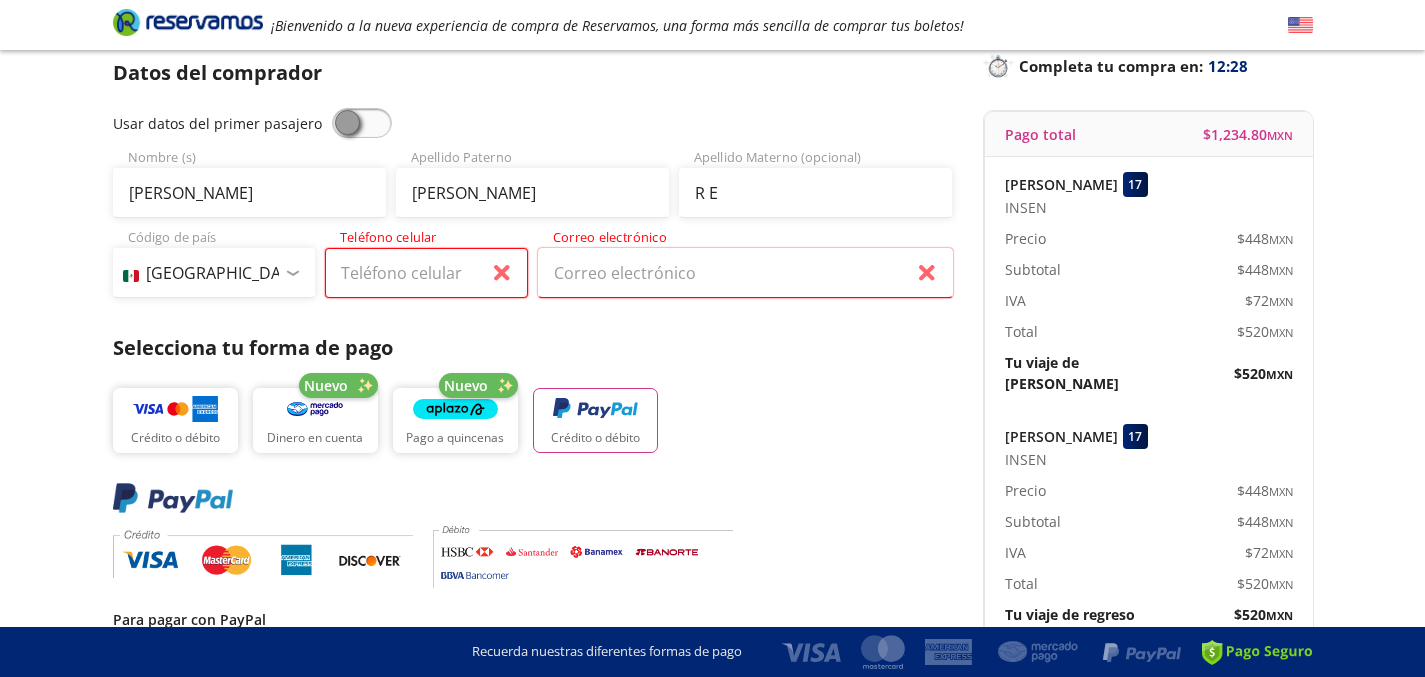 click on "Teléfono celular" at bounding box center (426, 273) 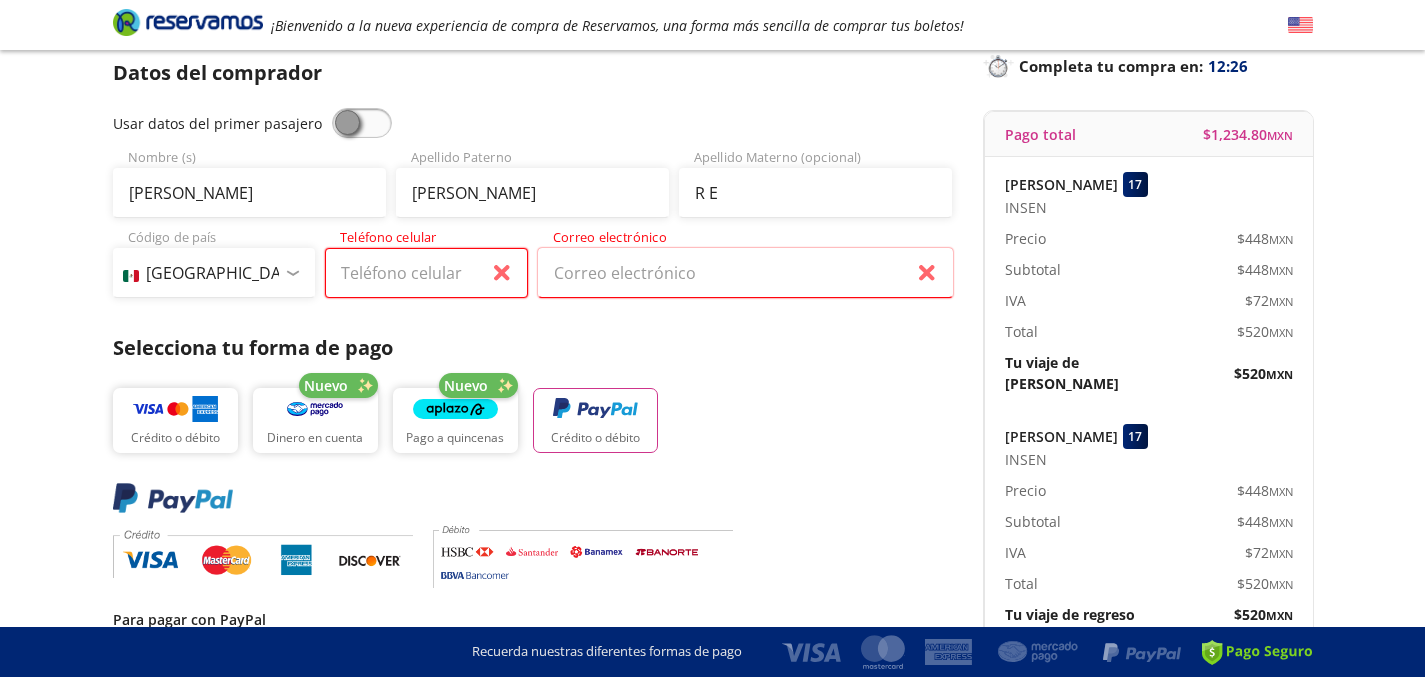 type on "222 125 8011" 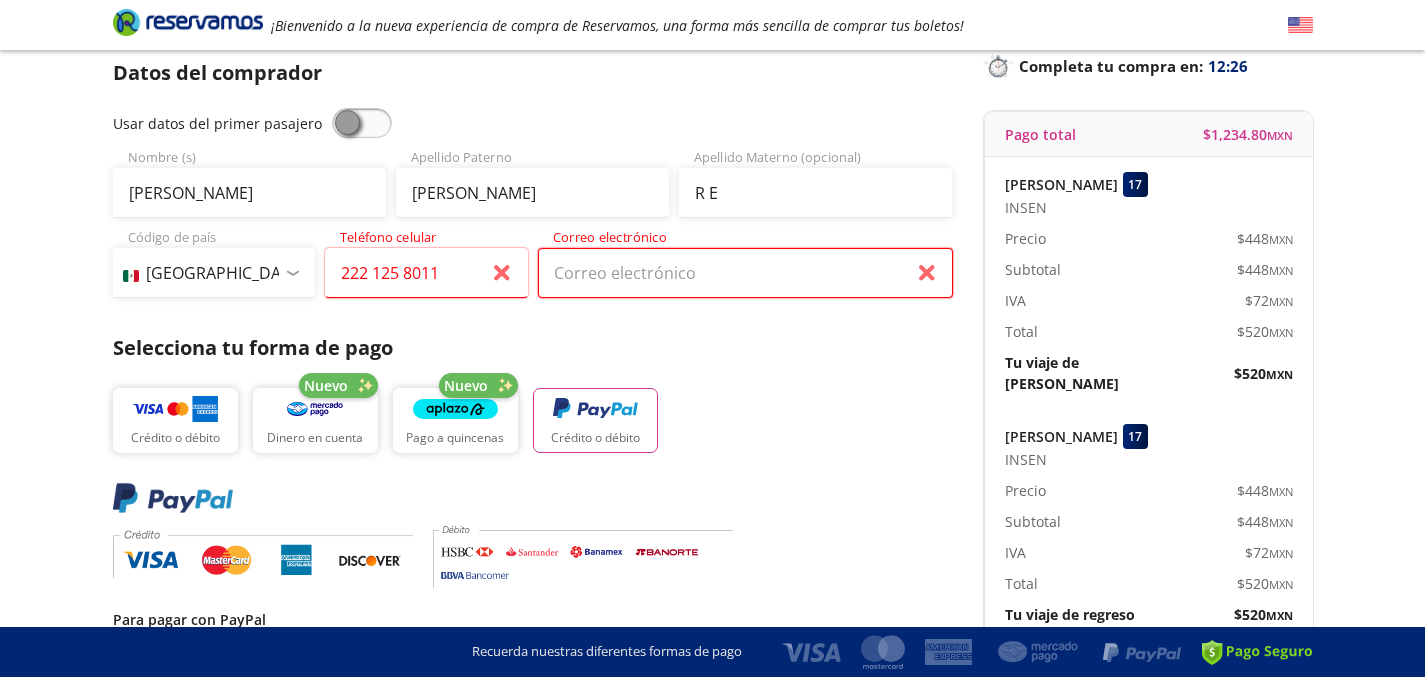 type on "[EMAIL_ADDRESS][DOMAIN_NAME]" 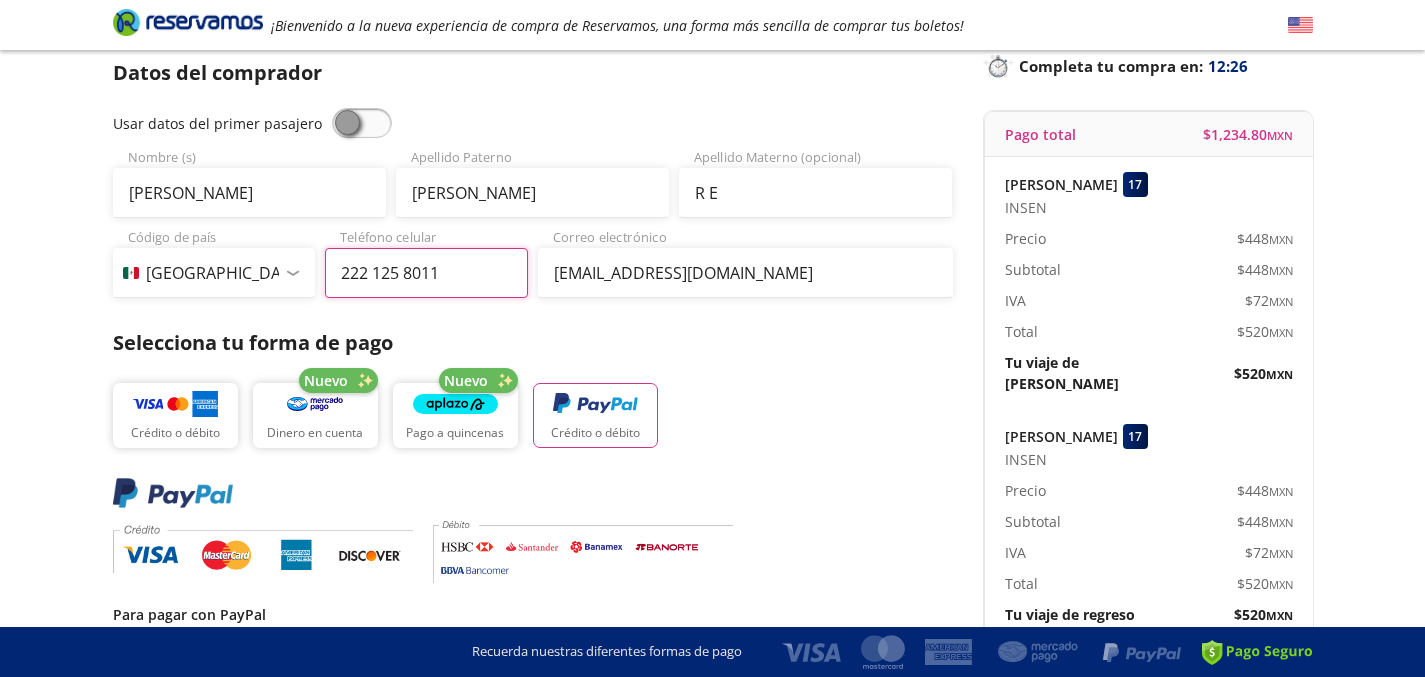 type on "222 125 8011" 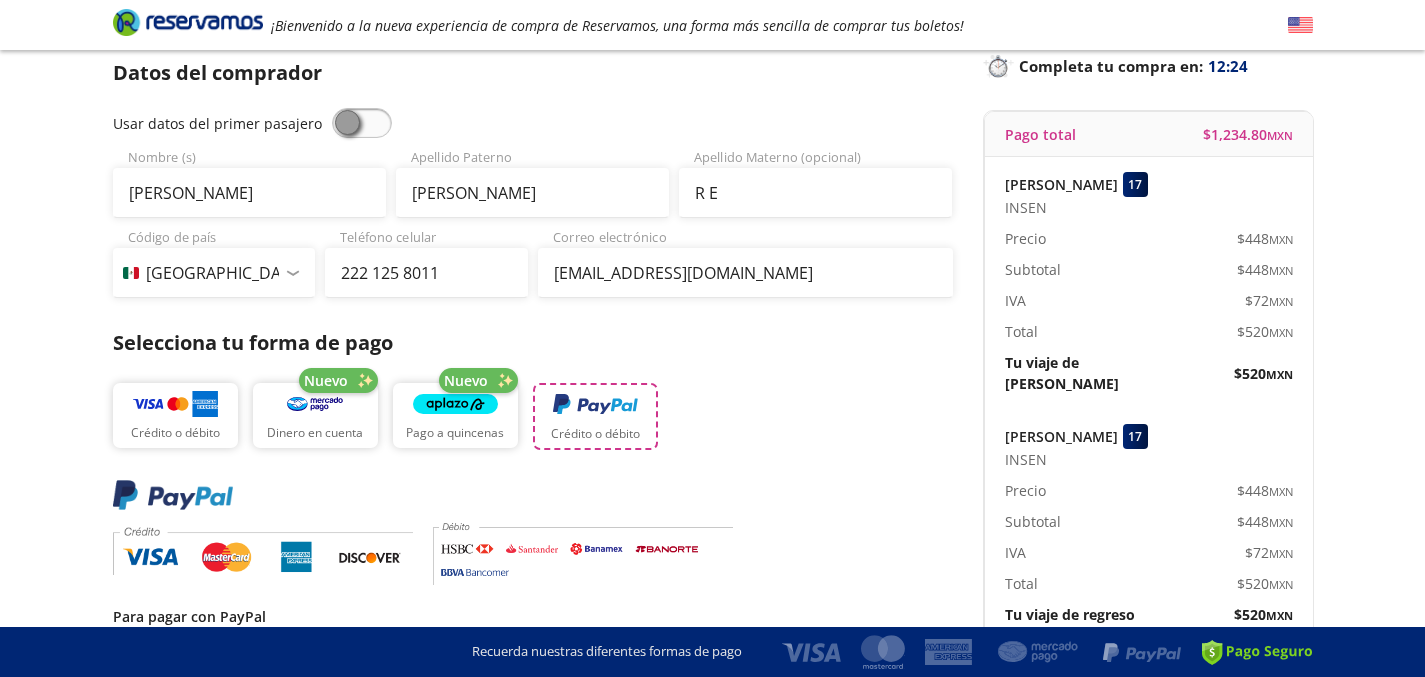 click on "Crédito o débito" at bounding box center (595, 416) 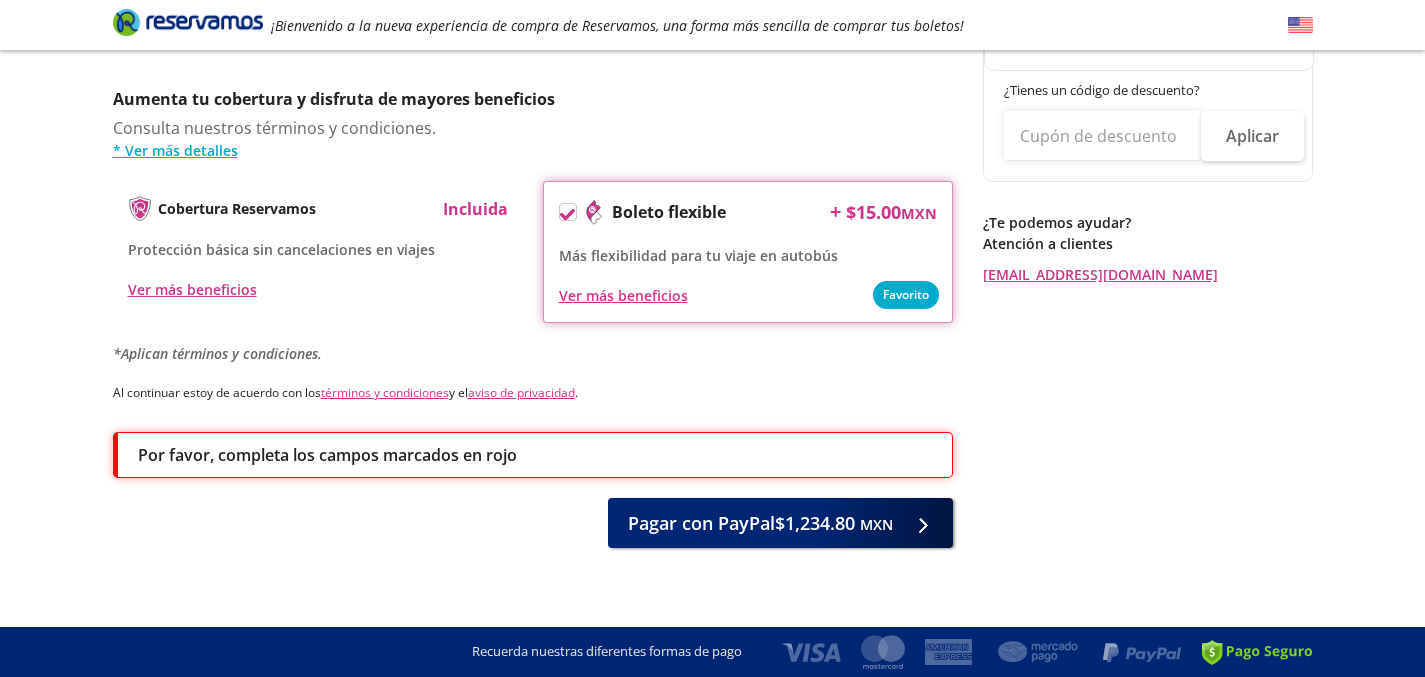 scroll, scrollTop: 833, scrollLeft: 0, axis: vertical 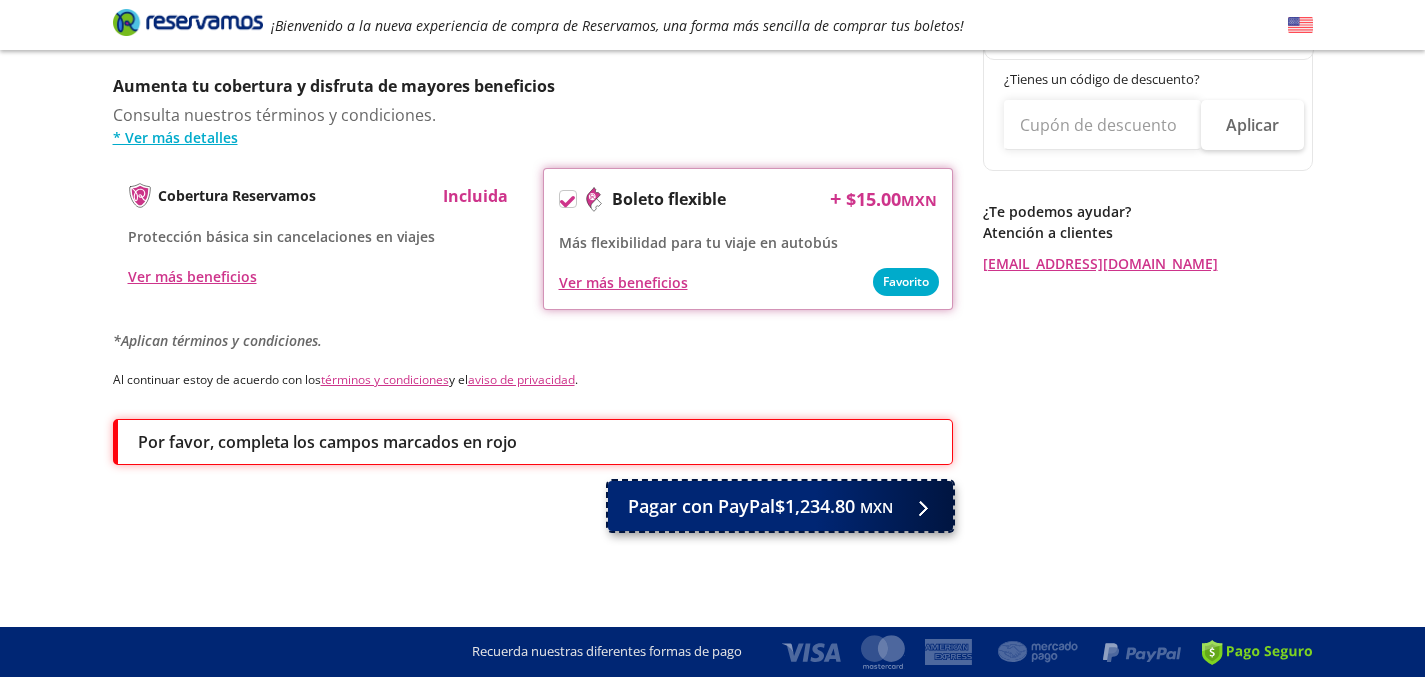 click on "Pagar con PayPal  $1,234.80   MXN" at bounding box center (760, 506) 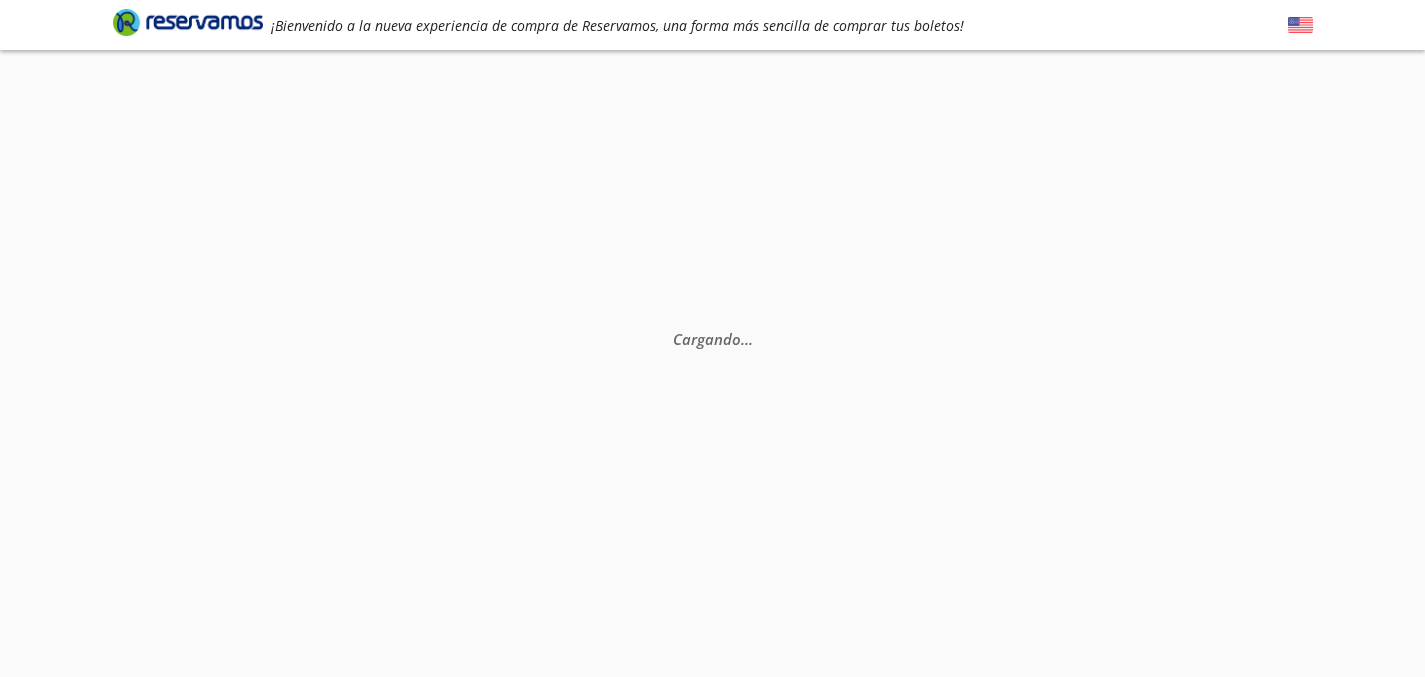 scroll, scrollTop: 130, scrollLeft: 0, axis: vertical 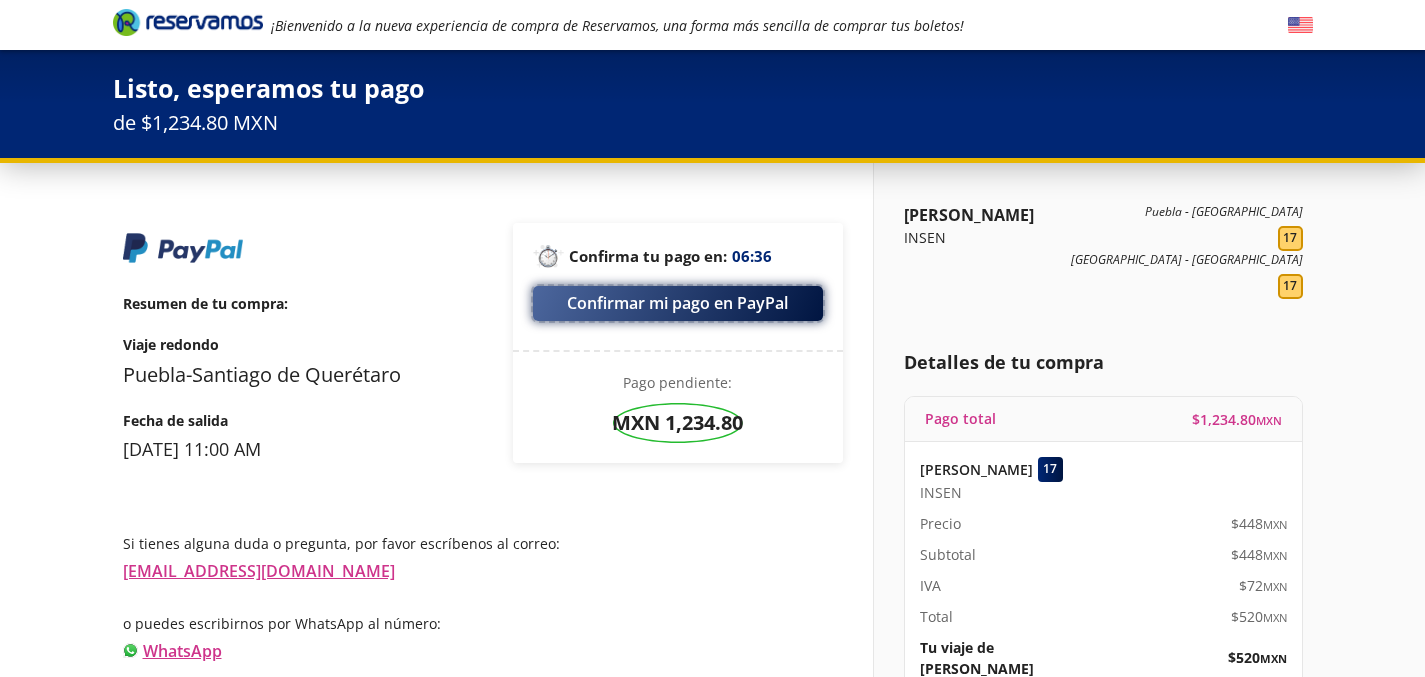 click on "Confirmar mi pago en PayPal" at bounding box center [678, 303] 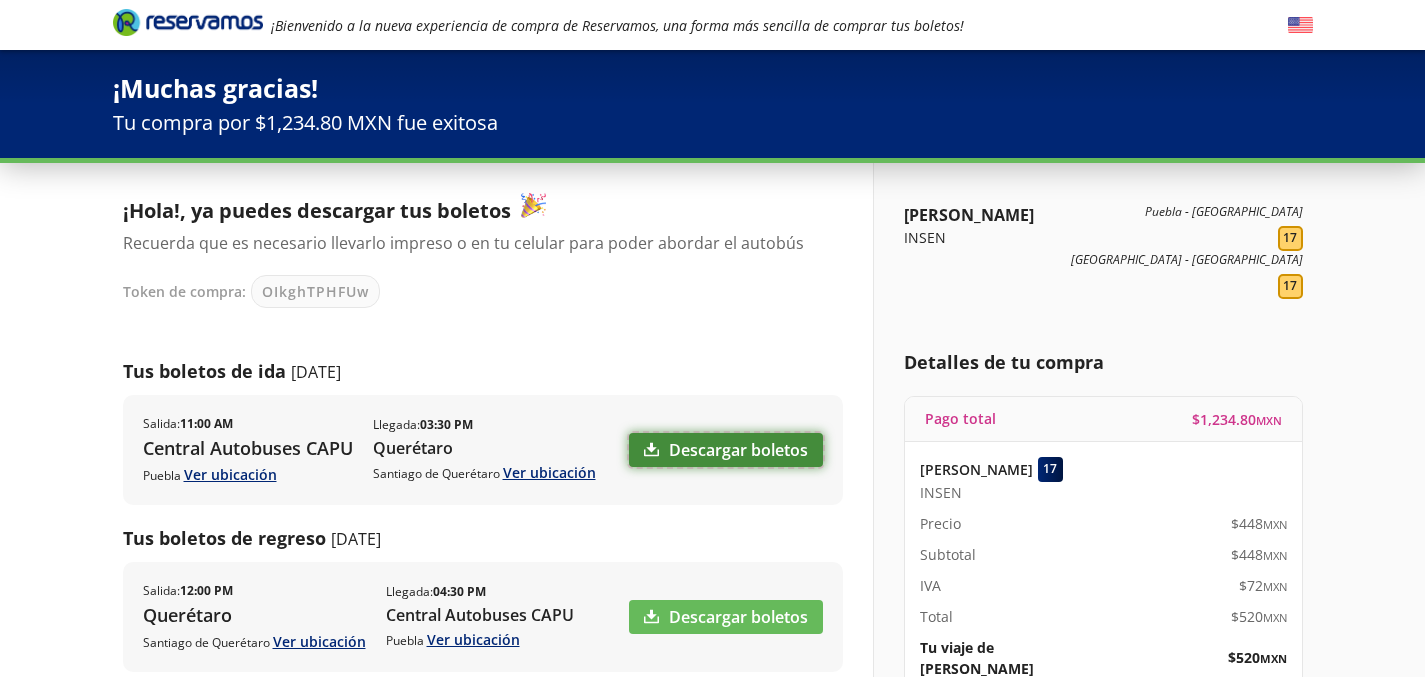 click on "Descargar boletos" at bounding box center (726, 450) 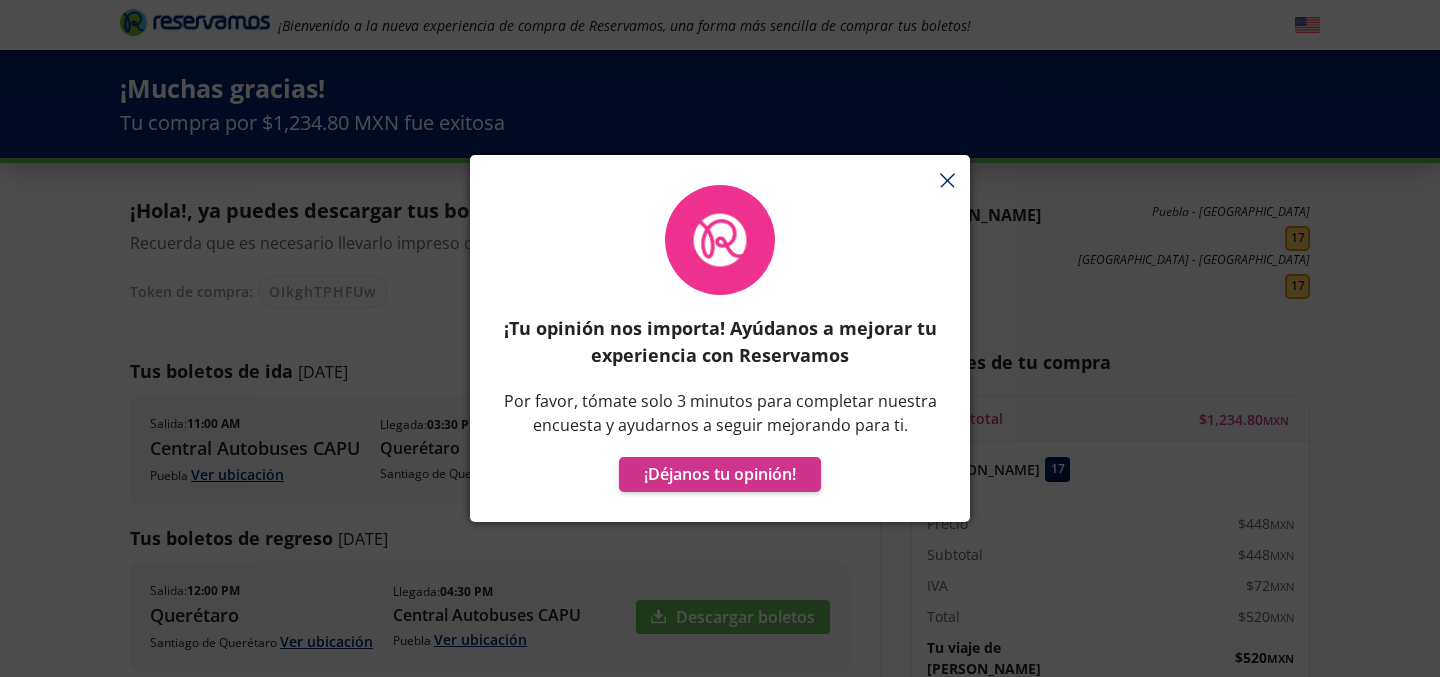 click on "¡Tu opinión nos importa! Ayúdanos a mejorar tu experiencia con Reservamos Por favor, tómate solo 3 minutos para completar nuestra encuesta y ayudarnos a seguir mejorando para ti. ¡Déjanos tu opinión!" at bounding box center (720, 348) 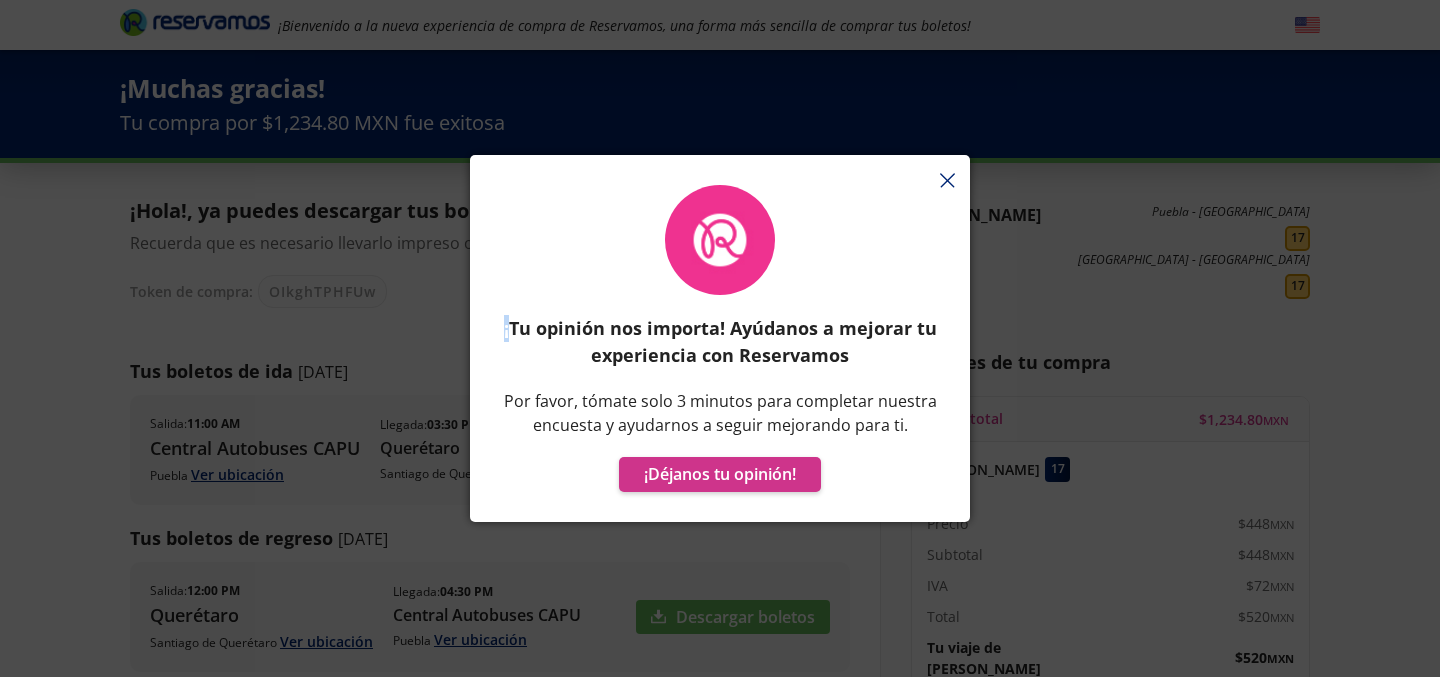 type on "¡" 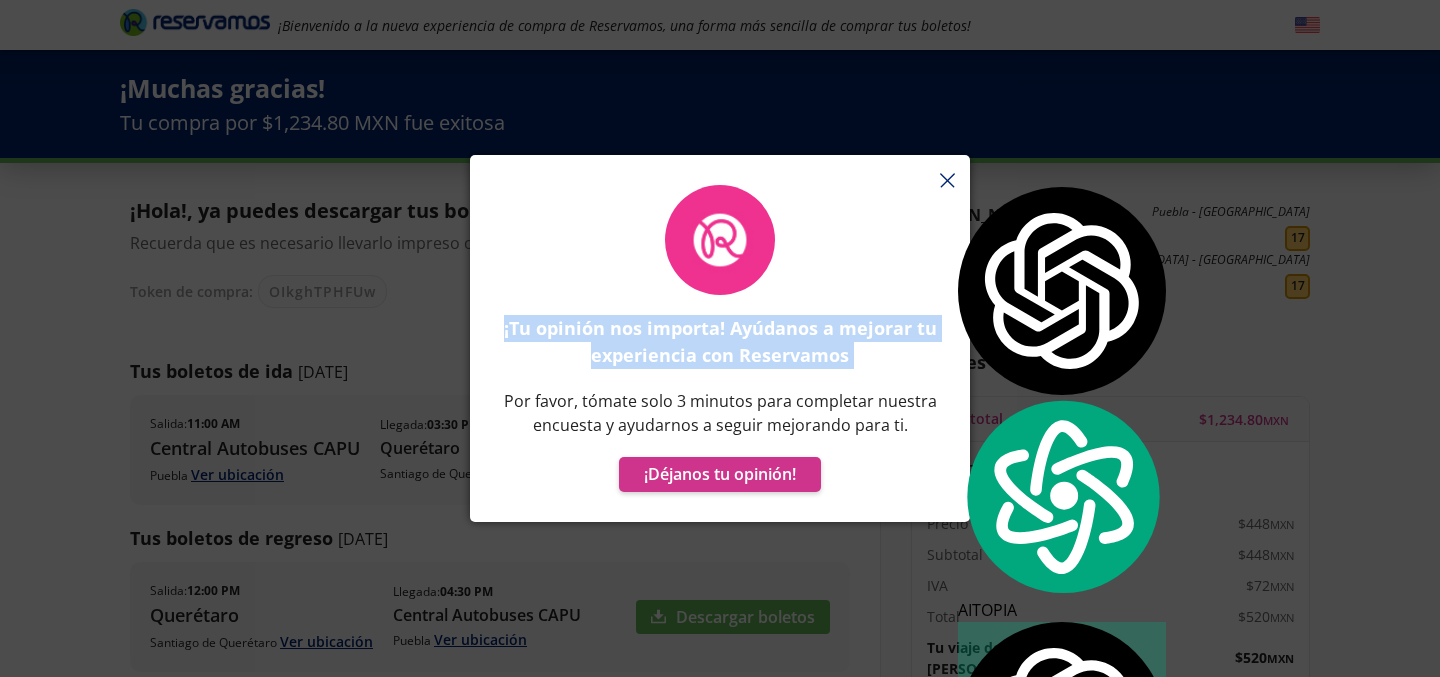 click on "¡Tu opinión nos importa! Ayúdanos a mejorar tu experiencia con Reservamos Por favor, tómate solo 3 minutos para completar nuestra encuesta y ayudarnos a seguir mejorando para ti. ¡Déjanos tu opinión!" at bounding box center [720, 348] 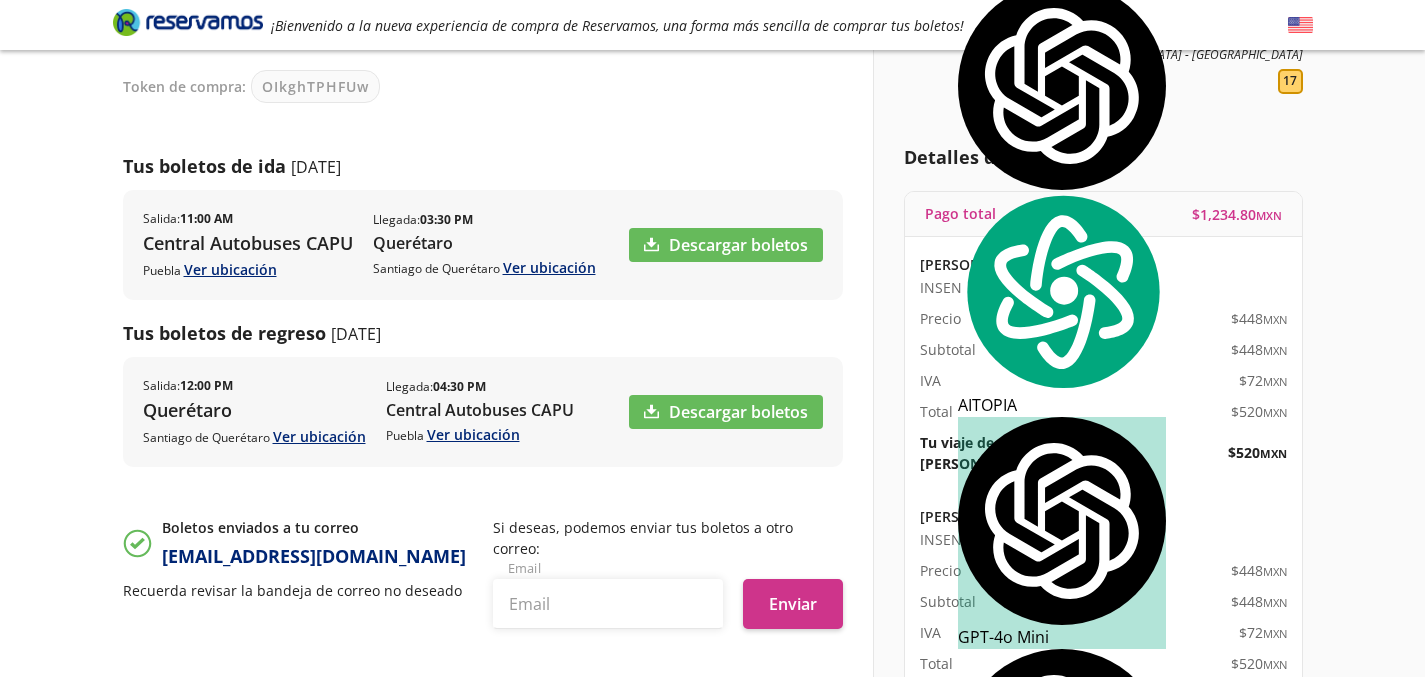 scroll, scrollTop: 207, scrollLeft: 0, axis: vertical 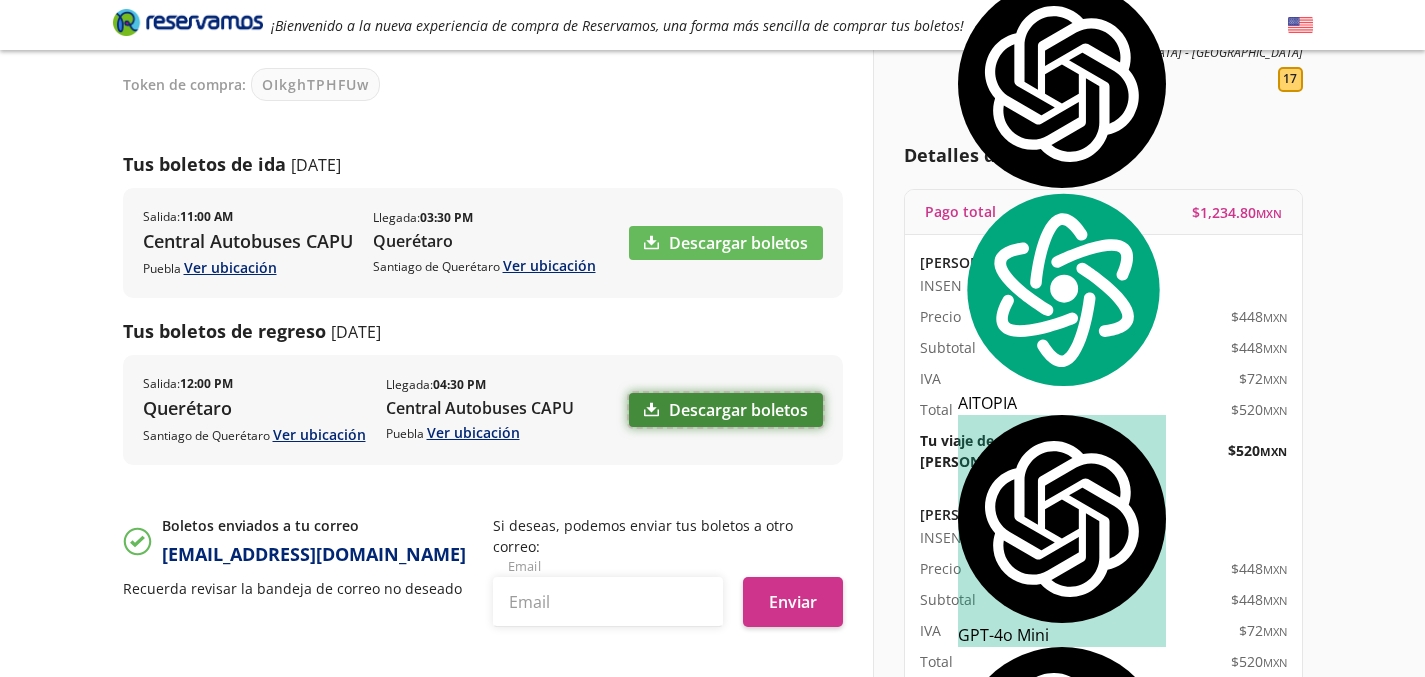 click on "Descargar boletos" at bounding box center (726, 410) 